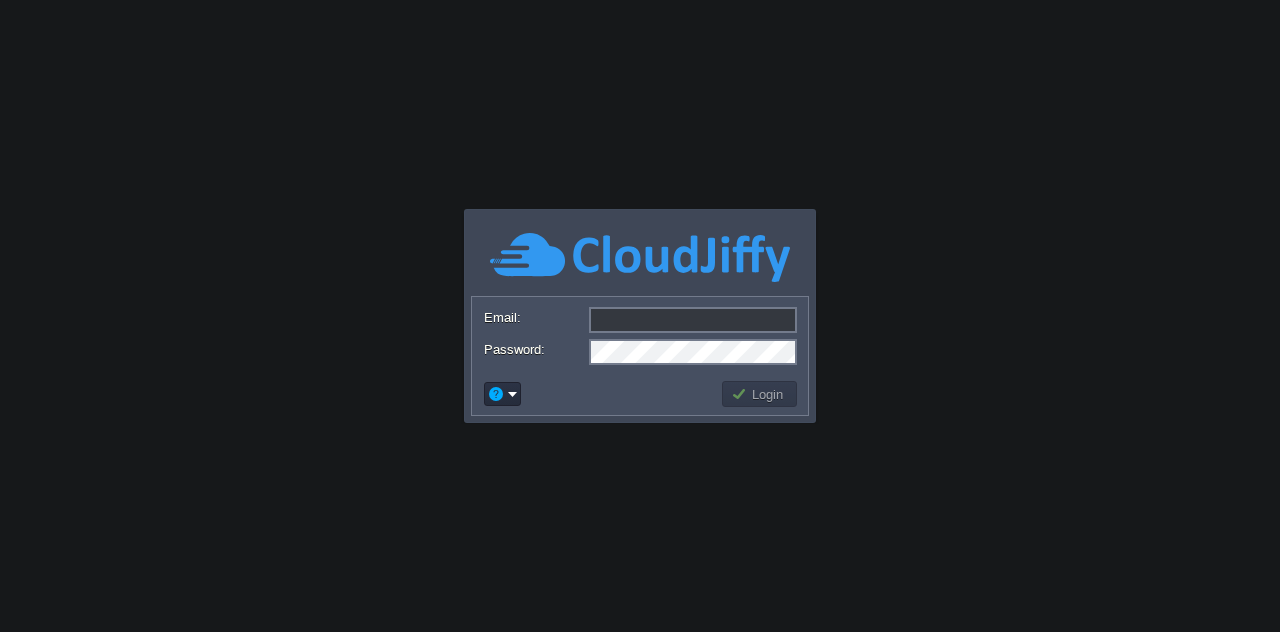 scroll, scrollTop: 0, scrollLeft: 0, axis: both 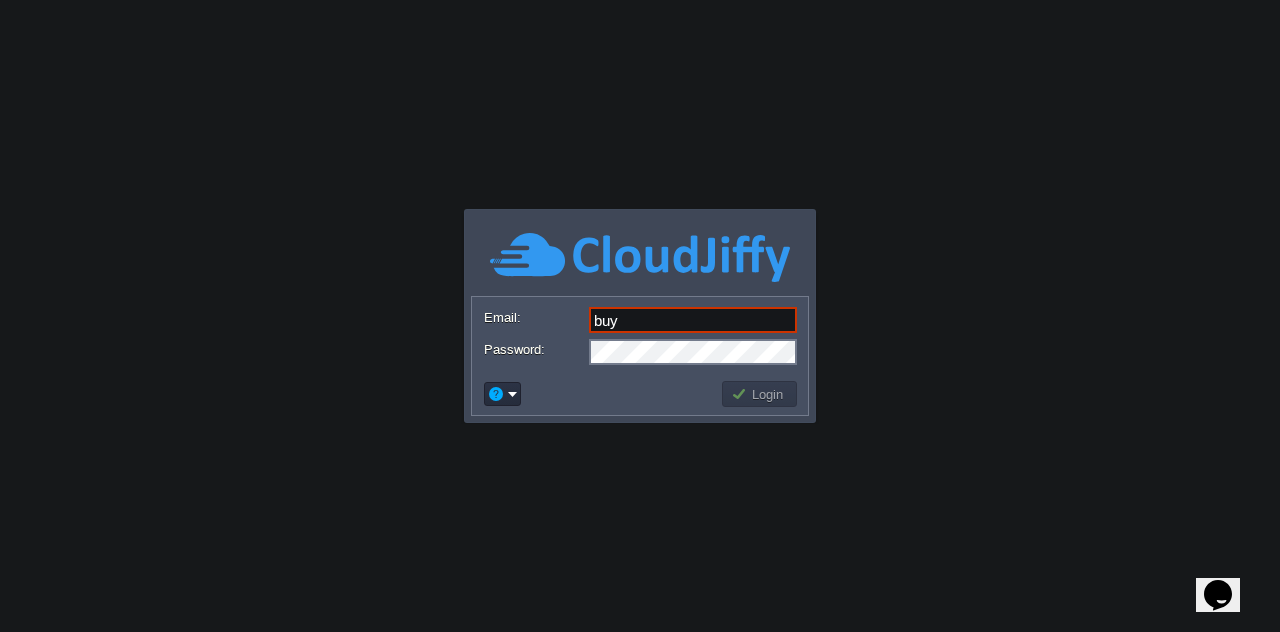 type on "[EMAIL_ADDRESS][DOMAIN_NAME]" 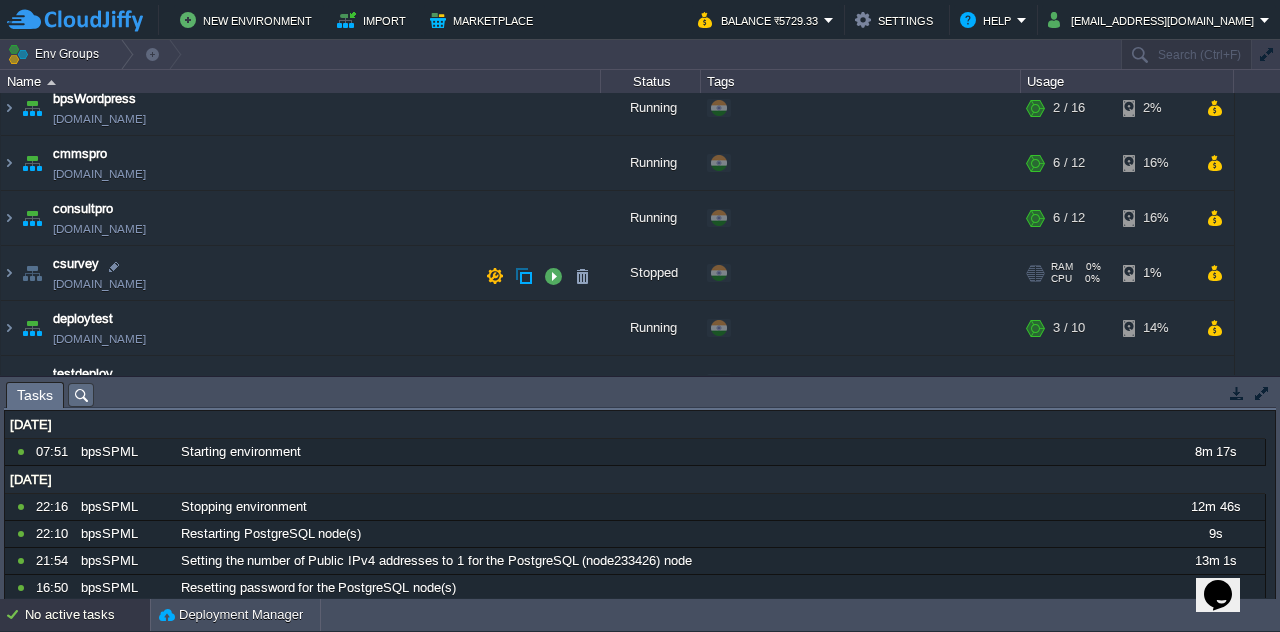 scroll, scrollTop: 374, scrollLeft: 0, axis: vertical 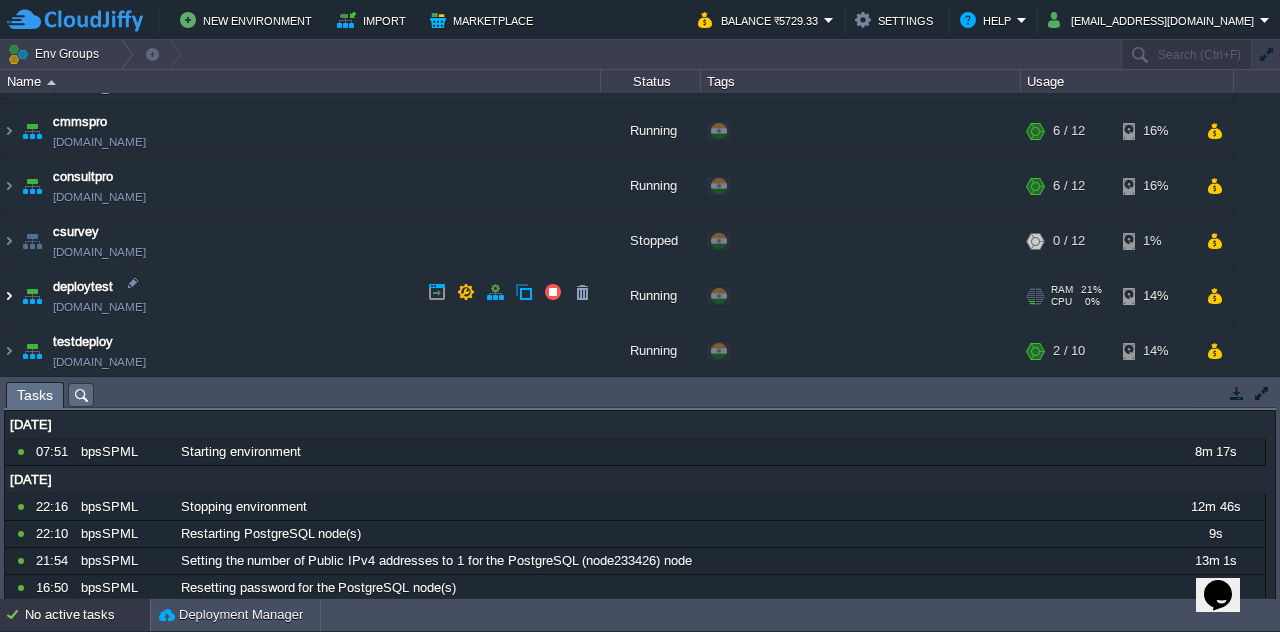 click at bounding box center [9, 296] 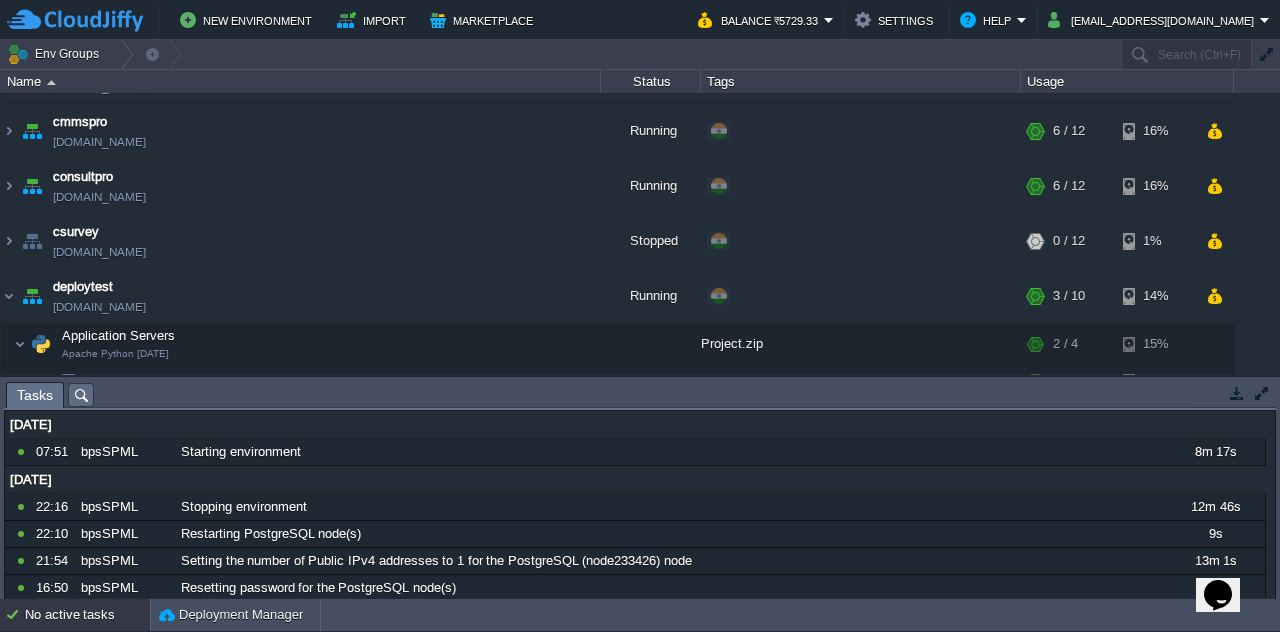 scroll, scrollTop: 550, scrollLeft: 0, axis: vertical 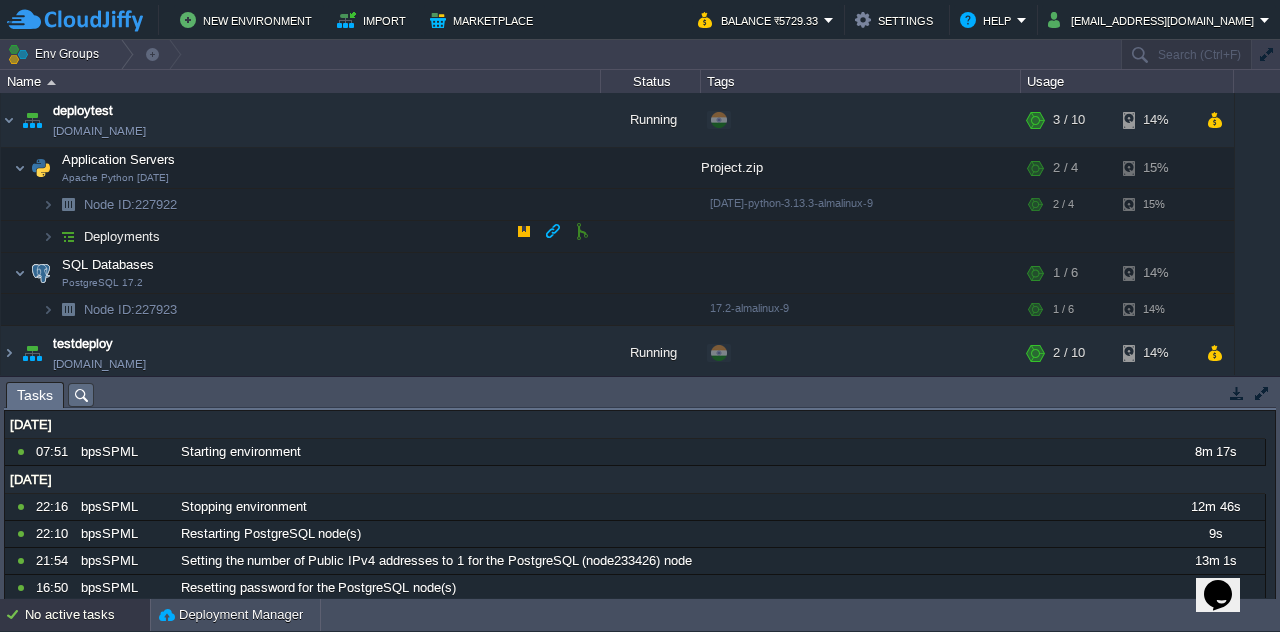 click at bounding box center [68, 236] 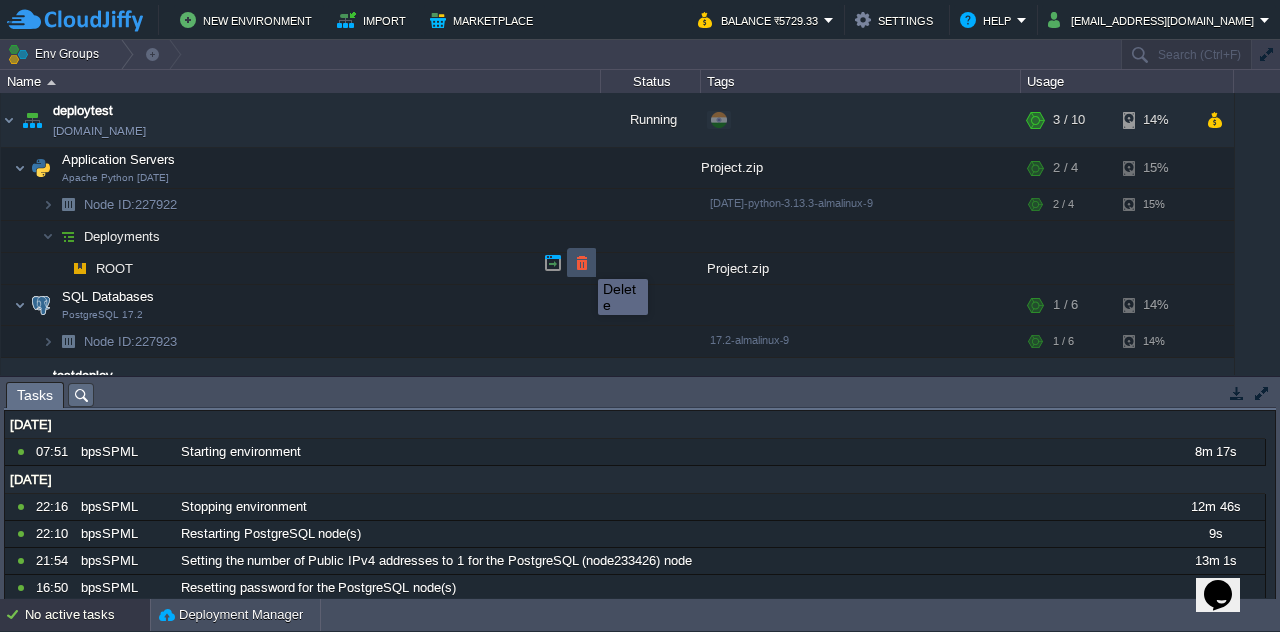 click at bounding box center (582, 263) 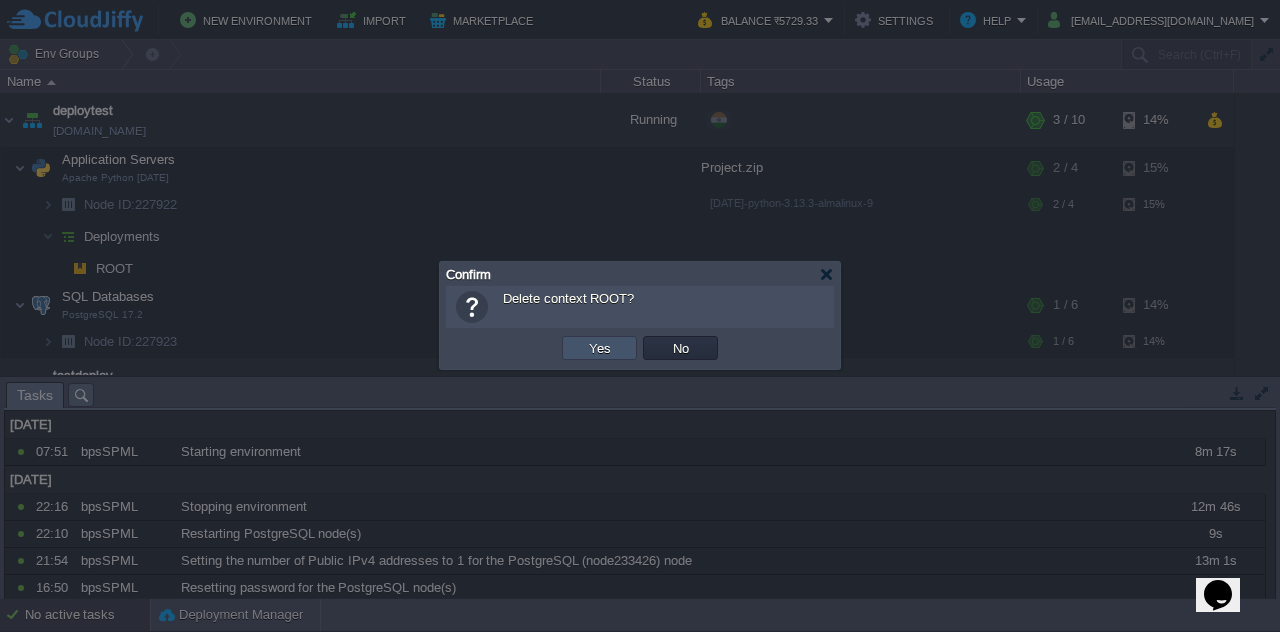 click on "Yes" at bounding box center [600, 348] 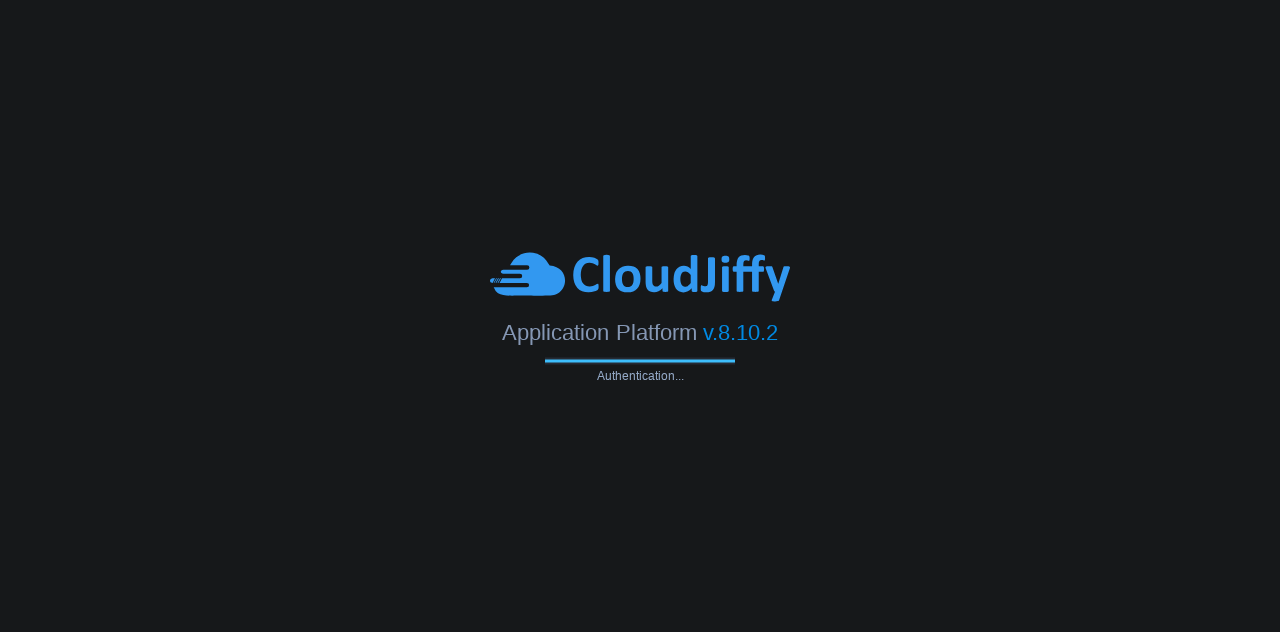 scroll, scrollTop: 0, scrollLeft: 0, axis: both 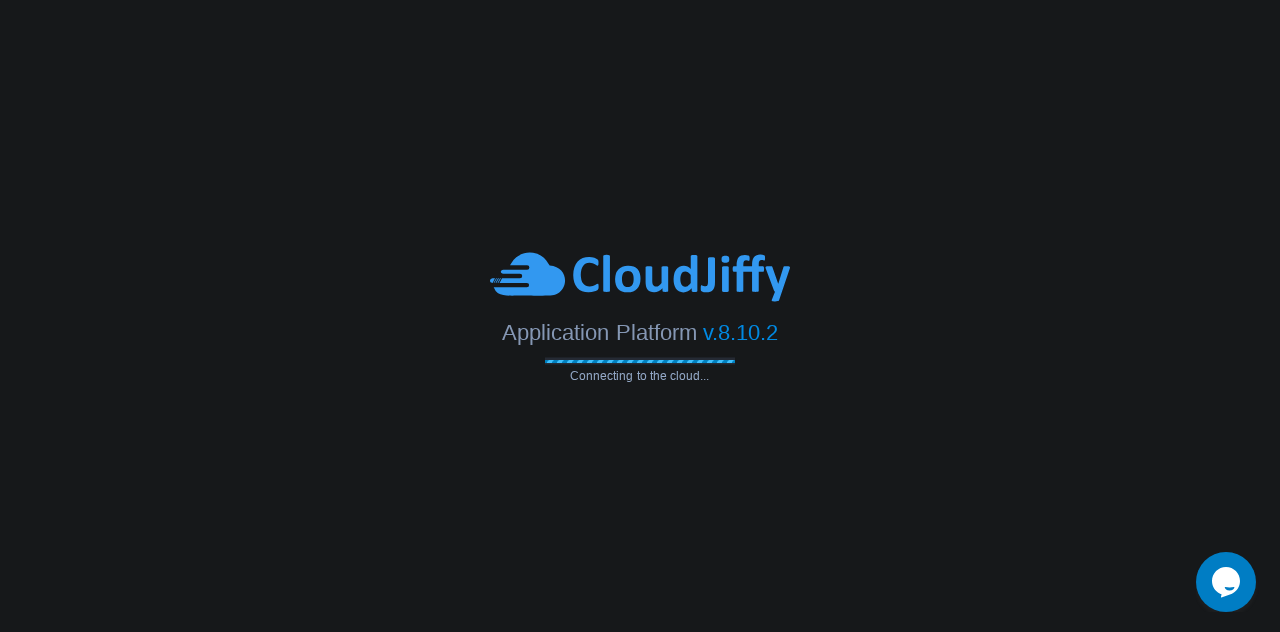 click on "Application Platform   v.8.10.2
Connecting to the cloud..." at bounding box center (640, 316) 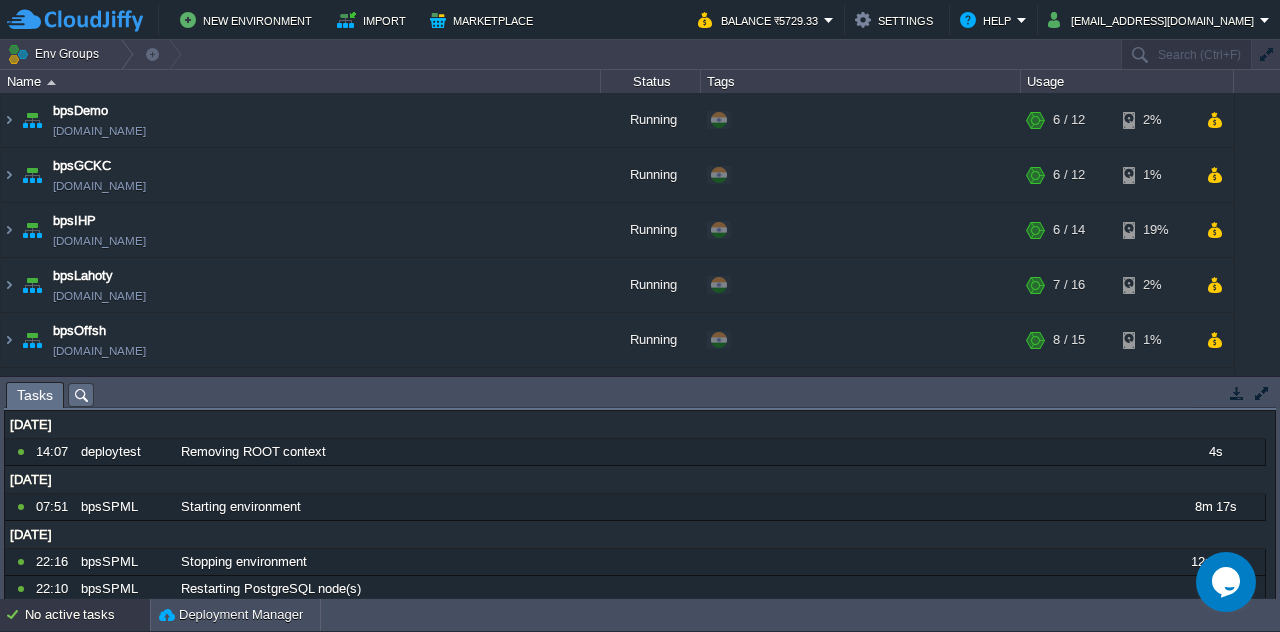scroll, scrollTop: 374, scrollLeft: 0, axis: vertical 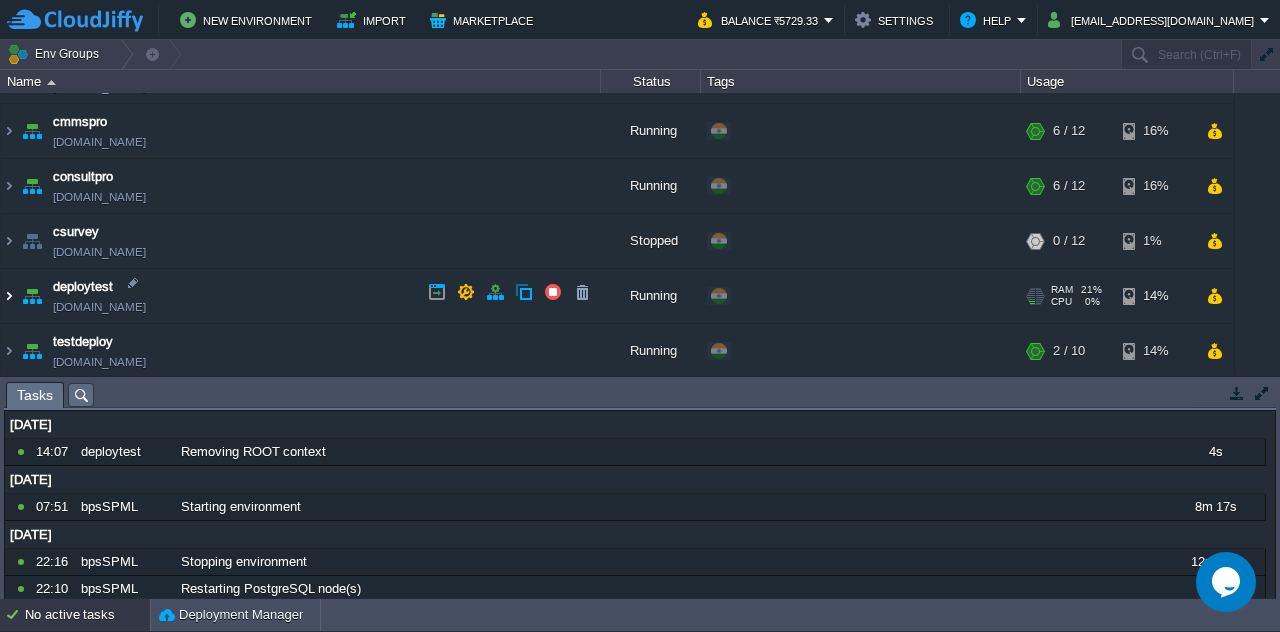 click at bounding box center [9, 296] 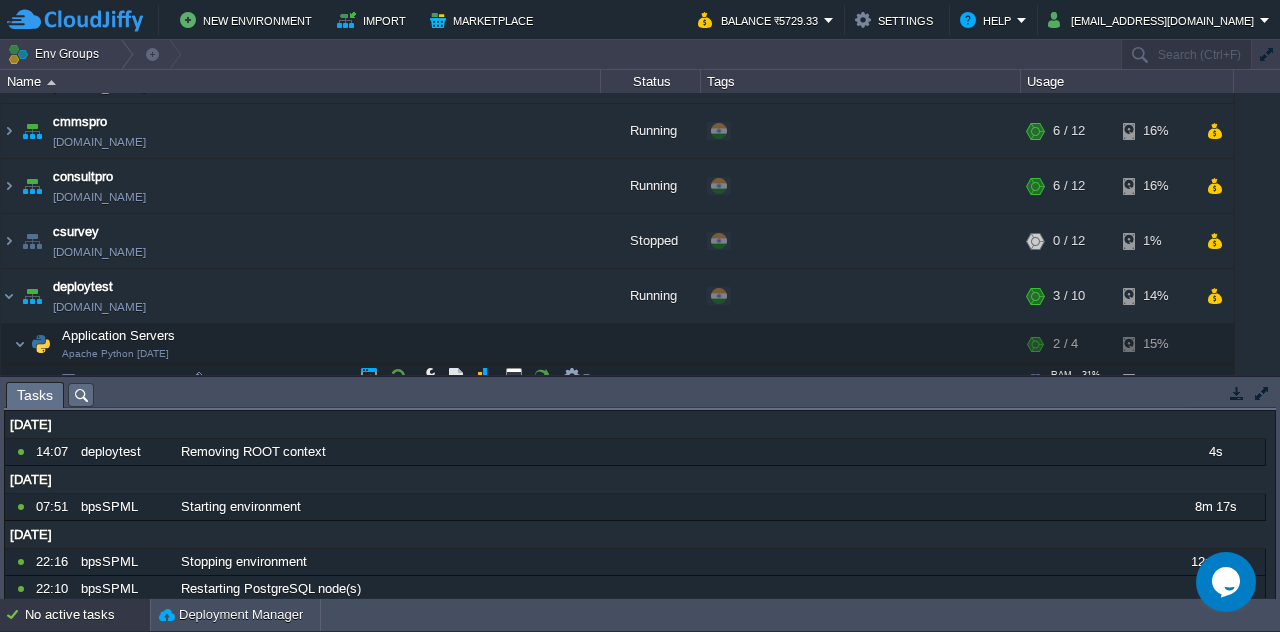 scroll, scrollTop: 550, scrollLeft: 0, axis: vertical 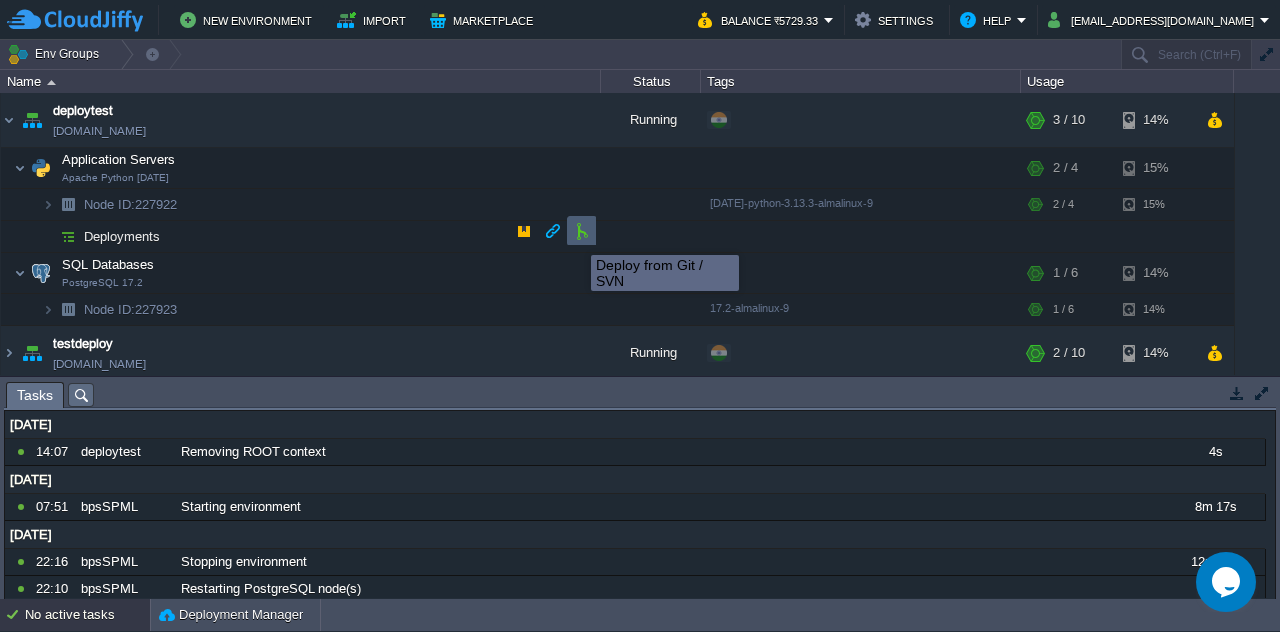 click at bounding box center [582, 231] 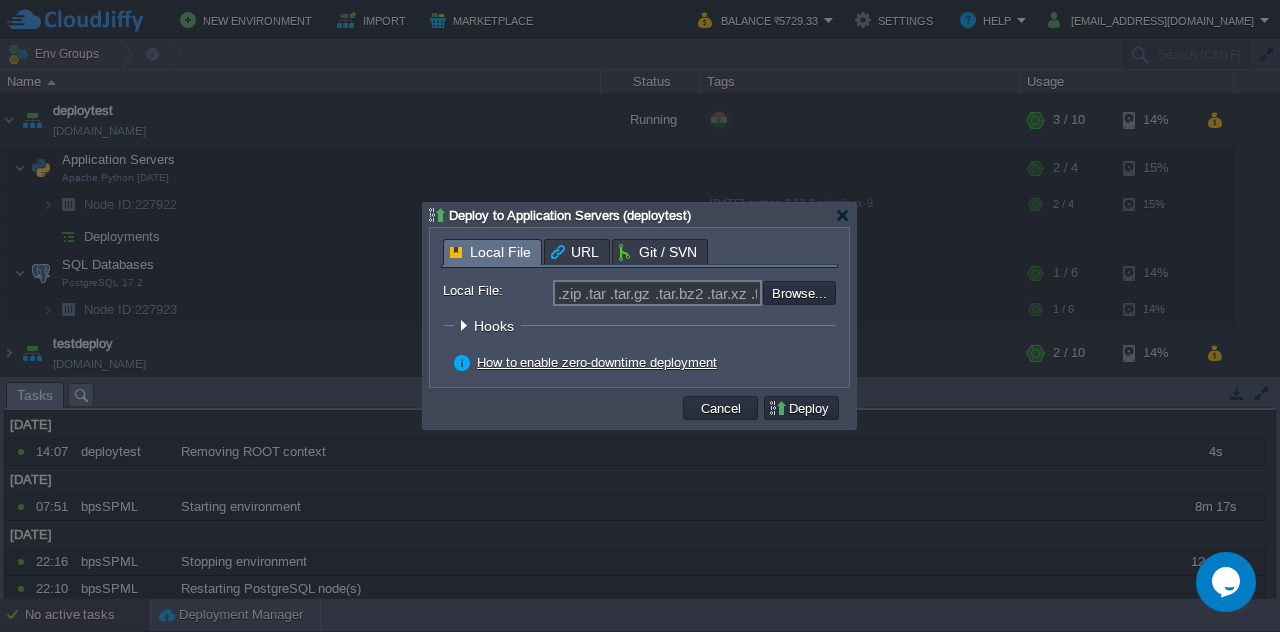 click on "Local File" at bounding box center [492, 252] 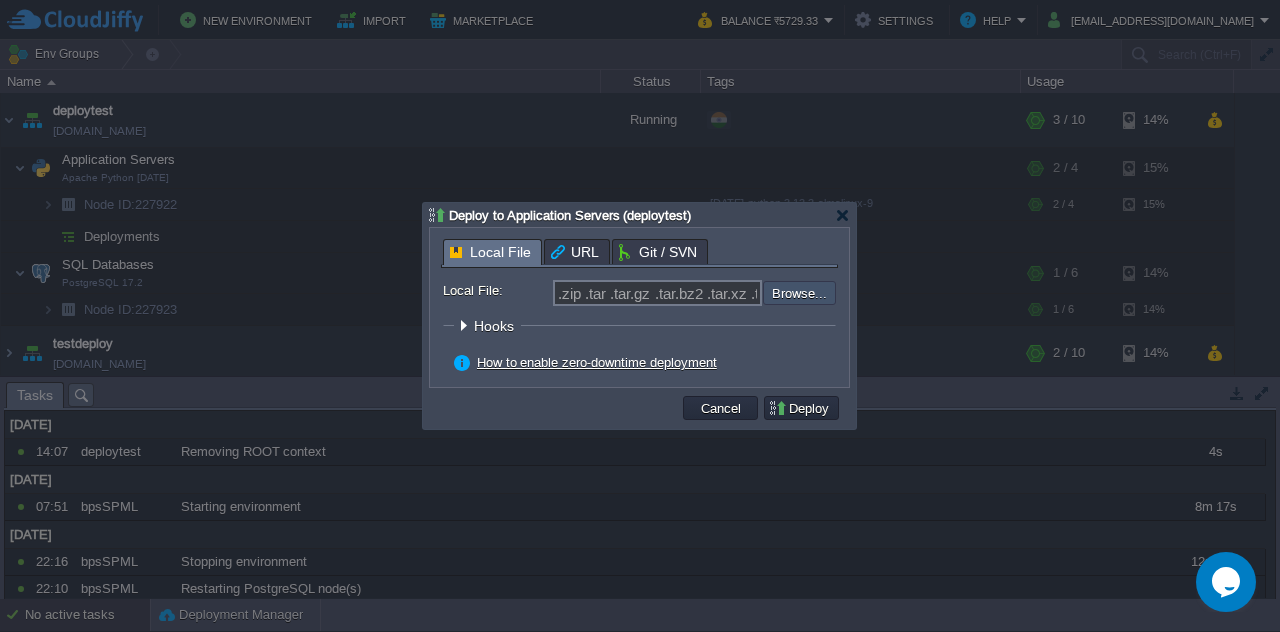 click at bounding box center [709, 292] 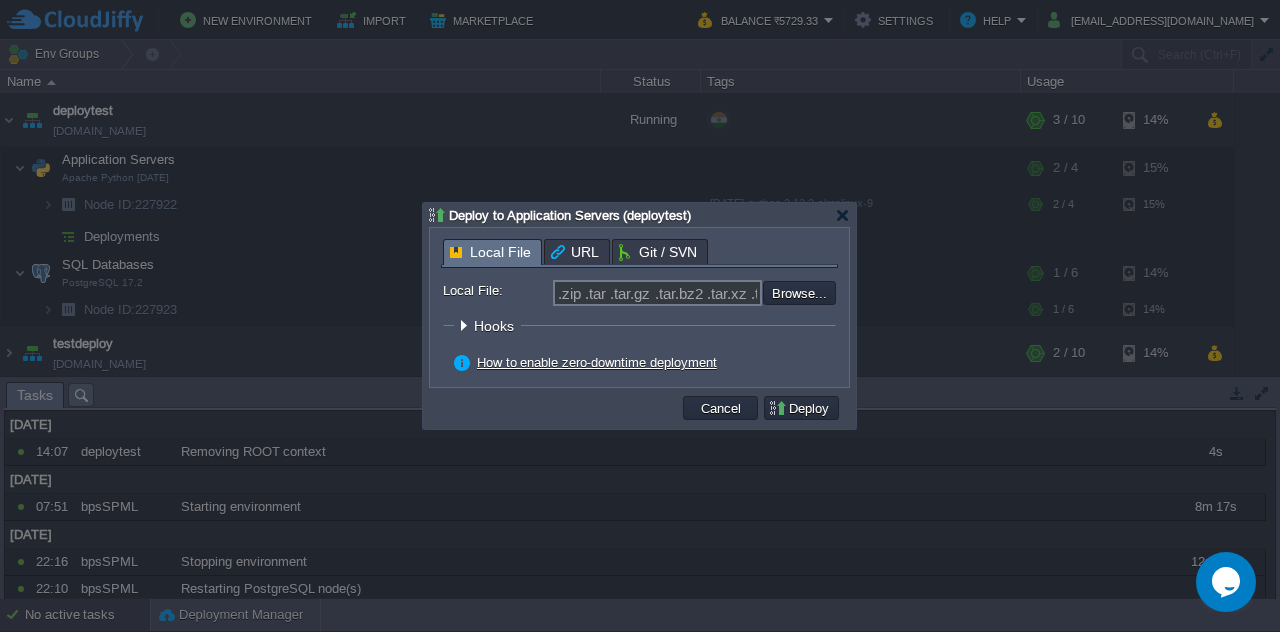 type on "C:\fakepath\Project.zip" 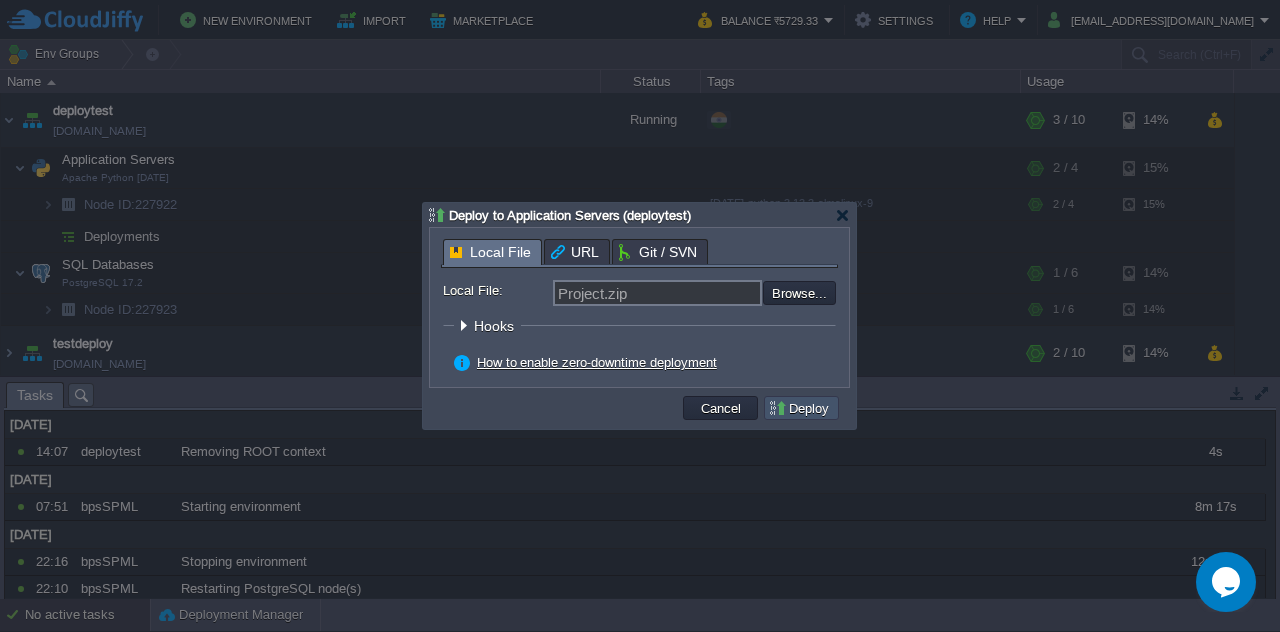 click on "Deploy" at bounding box center (801, 408) 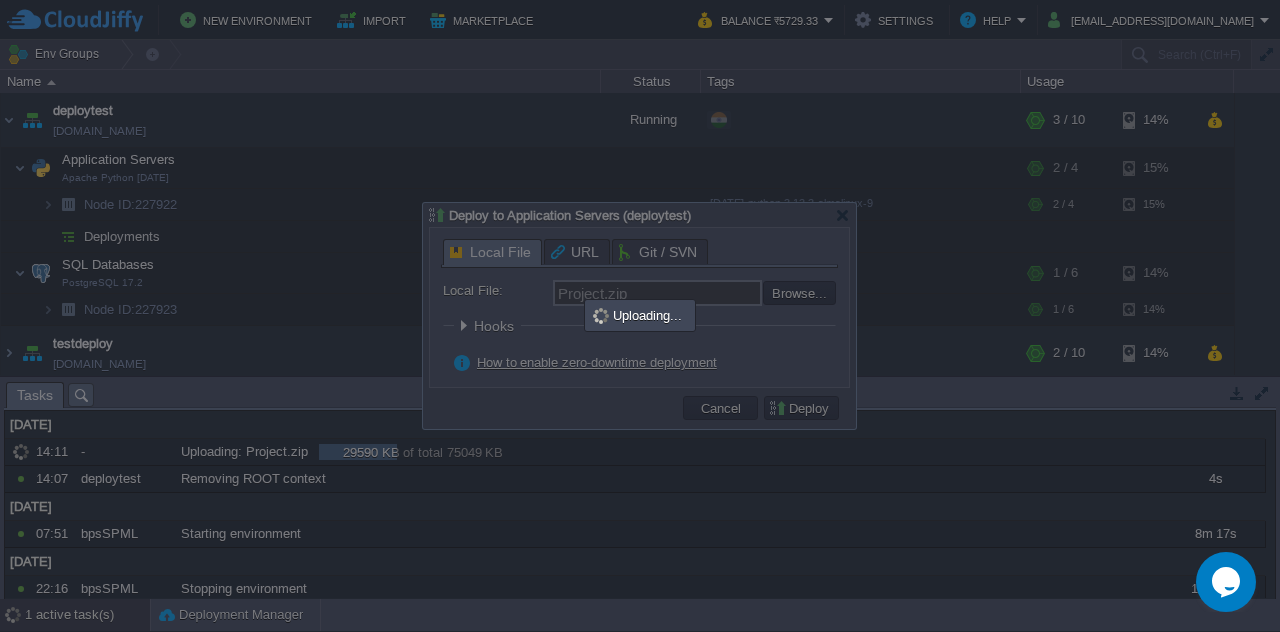 click at bounding box center (639, 316) 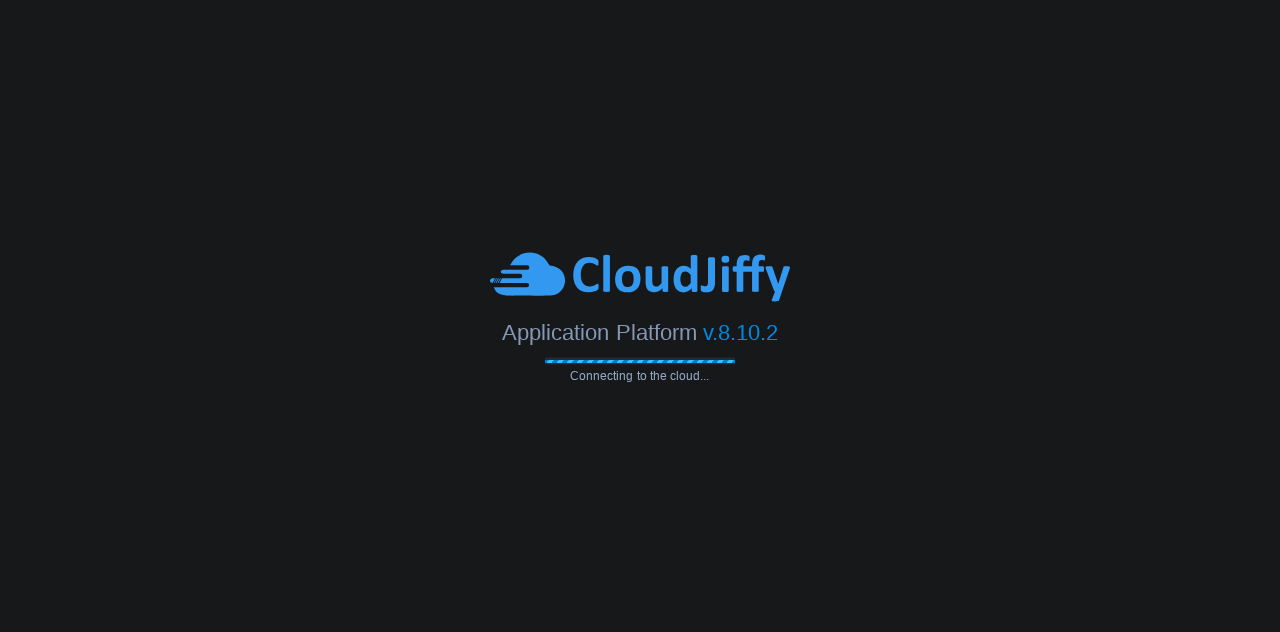 scroll, scrollTop: 0, scrollLeft: 0, axis: both 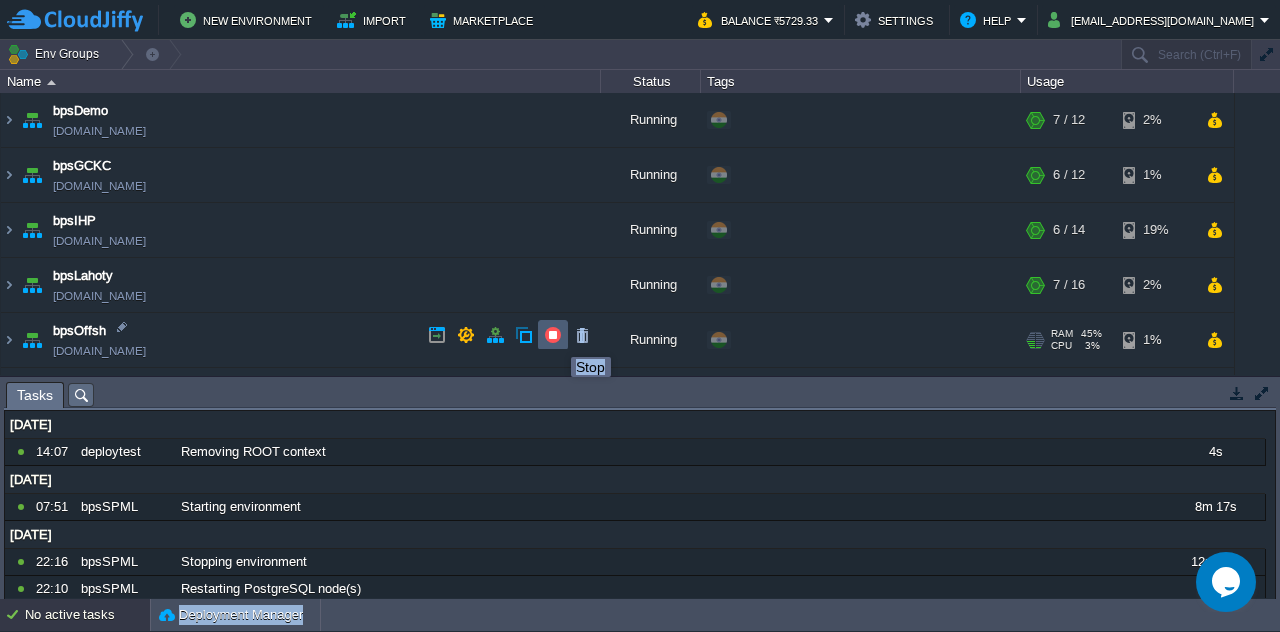 drag, startPoint x: 698, startPoint y: 339, endPoint x: 562, endPoint y: 339, distance: 136 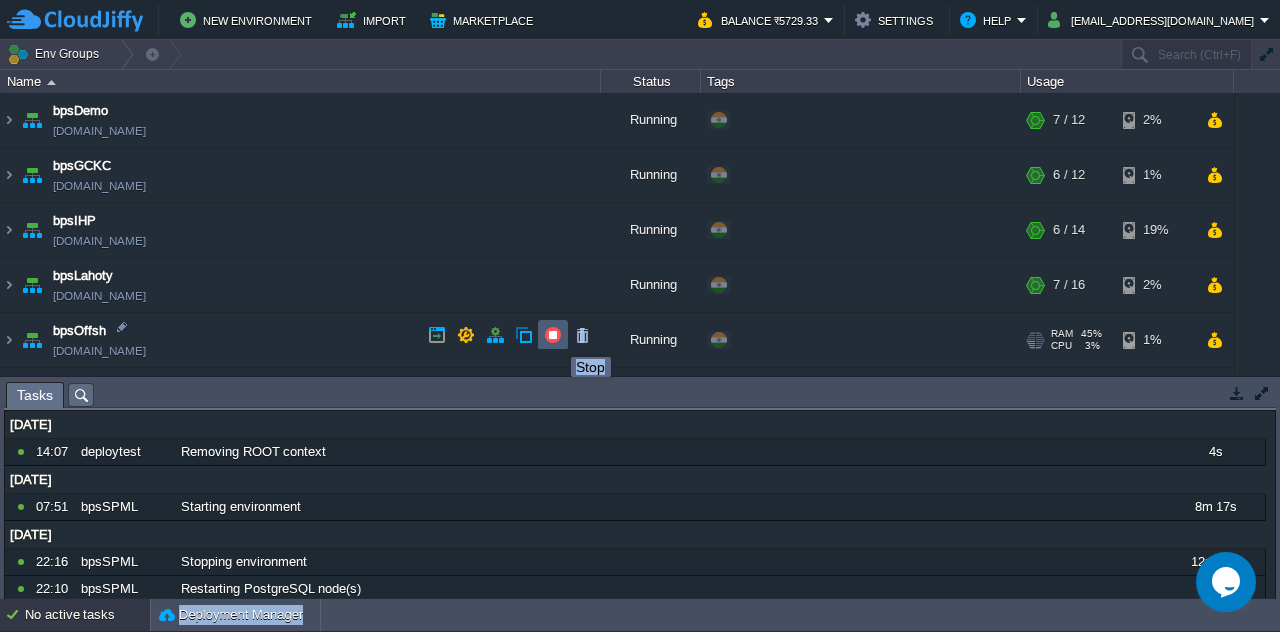 click on "New Environment Import Marketplace Bonus ₹0.00 Upgrade Account Balance ₹5729.33 Settings Help buildprosoft@gmail.com       Env Groups                     Search (Ctrl+F)         auto-gen Name Status Tags Usage bpsDemo bpsdemo.cloudjiffy.net Running                                 + Add to Env Group                                                                                                                                                            RAM                 48%                                         CPU                 7%                             7 / 12                    2%       bpsGCKC bpsgckc.cloudjiffy.net Running                                 + Add to Env Group                                                                                                                                                            RAM                 46%                                         CPU                 5%                             6 / 12                    1%" at bounding box center (640, 316) 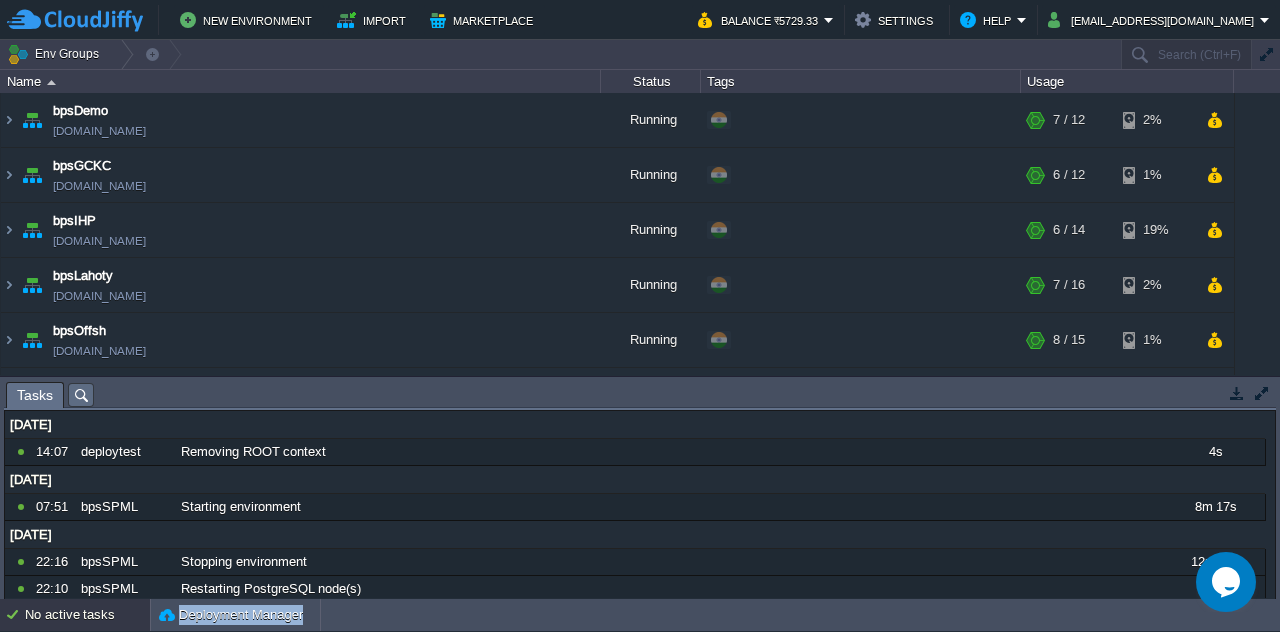 click on "No items to display   id Date Environment Name Duration day 15 Jul 2025   10227767 14:07 deploytest  Removing ROOT context         4s 1752517800000 12 Jul 2025   10192719 07:51 bpsSPML  Starting environment         8m 17s 1752258600000 11 Jul 2025   10187630 22:16 bpsSPML  Stopping environment         12m 46s 1752172200000   10187551 22:10 bpsSPML  Restarting PostgreSQL node(s)         9s 1752172200000   10187365 21:54 bpsSPML  Setting the number of Public IPv4 addresses to 1 for the PostgreSQL (node233426) node         13m 1s 1752172200000   10183447 16:50 bpsSPML  Resetting password for the PostgreSQL node(s)         21s 1752172200000   10183420 16:48 bpsSPML  Starting PostgreSQL in the node233426 node         19s 1752172200000   10183419 16:48 bpsSPML  Starting Tomcat in the node233425 node         11s 1752172200000   10183418 16:48 bpsSPML  Prohibiting access via SLB for the Tomcat node(s)         0s 1752172200000" at bounding box center [640, 505] 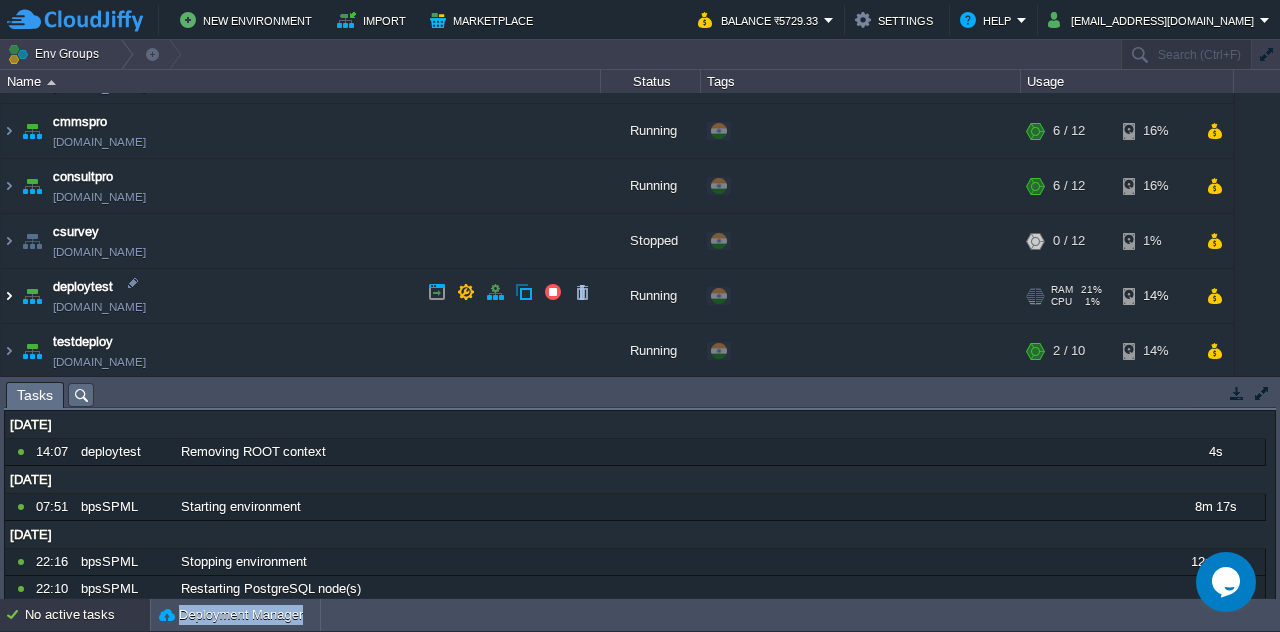 click at bounding box center (9, 296) 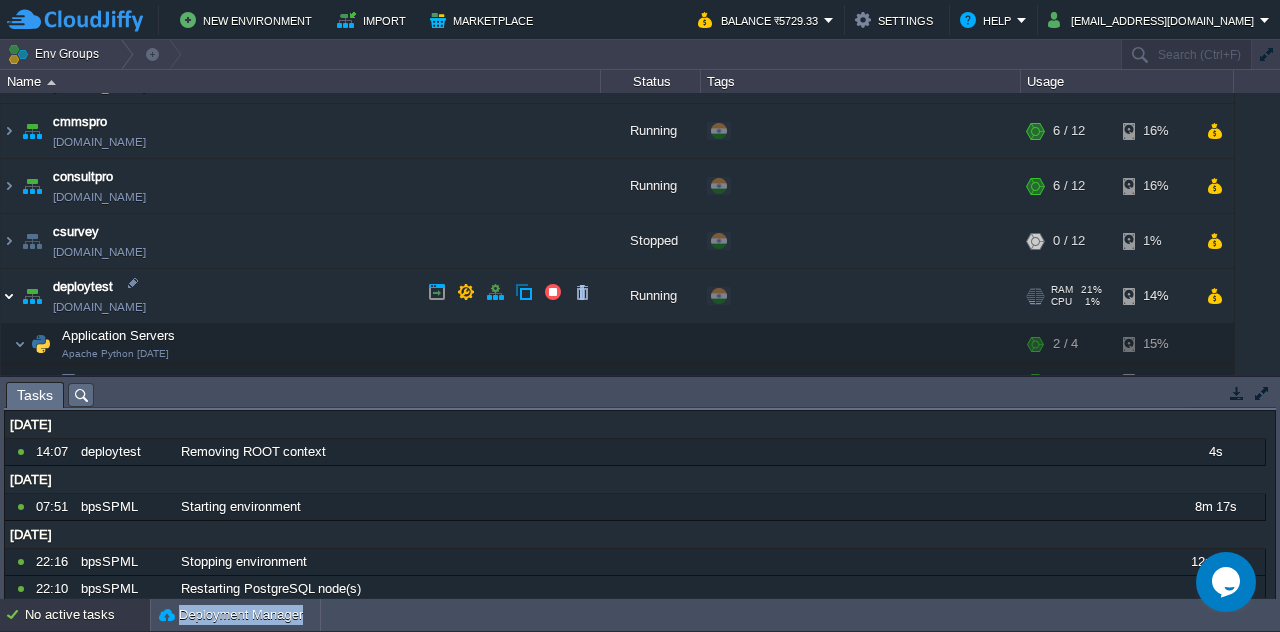 scroll, scrollTop: 550, scrollLeft: 0, axis: vertical 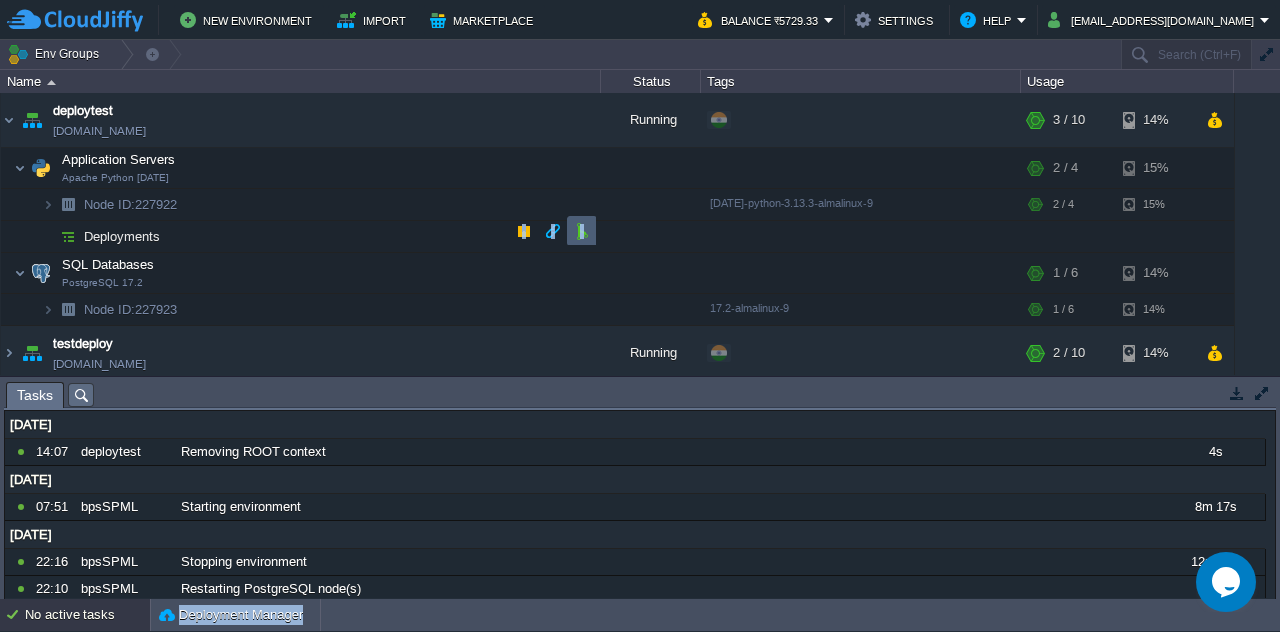 click at bounding box center (582, 231) 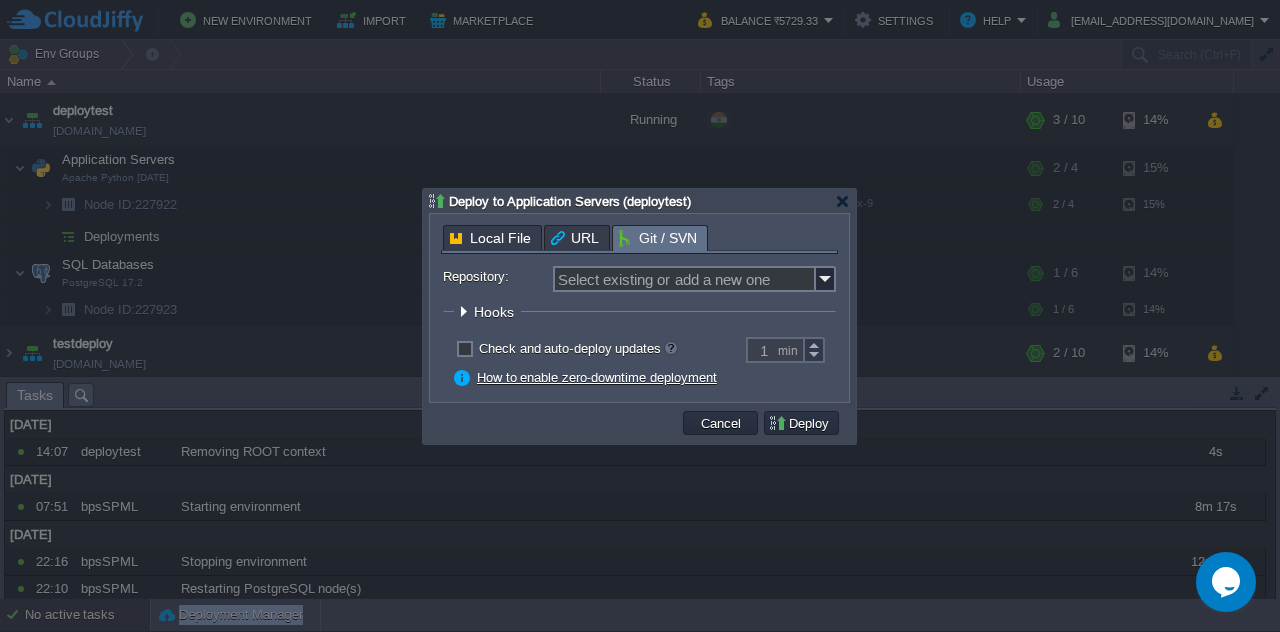 click on "Local File" at bounding box center (490, 238) 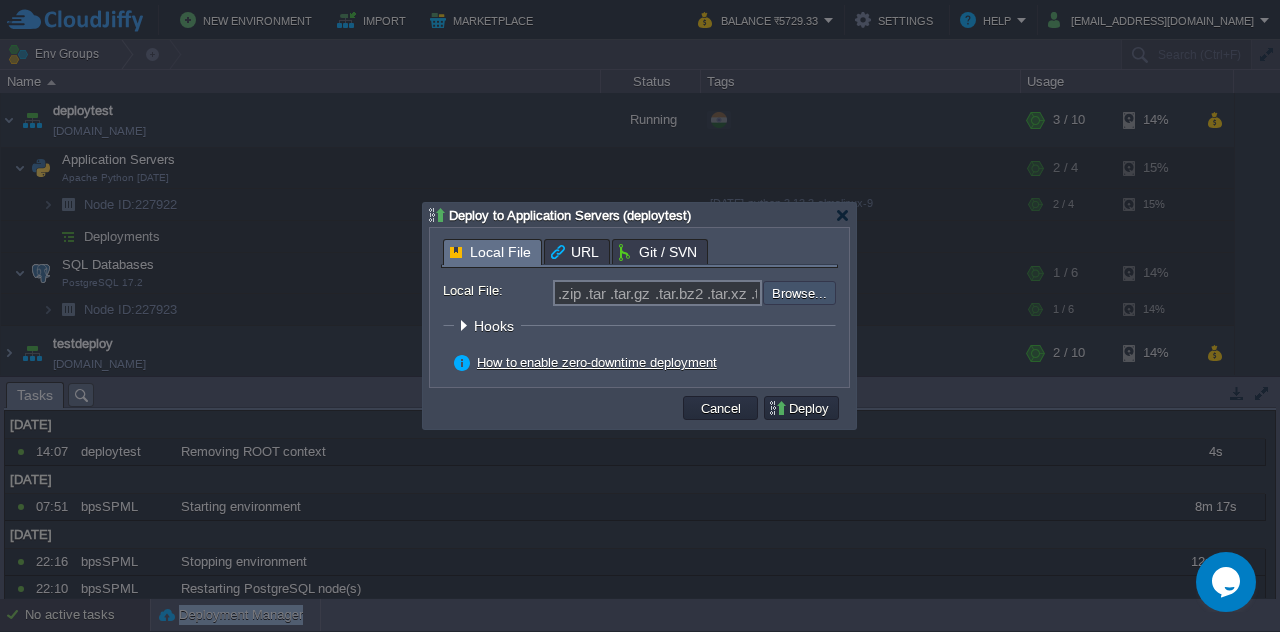 click at bounding box center [709, 292] 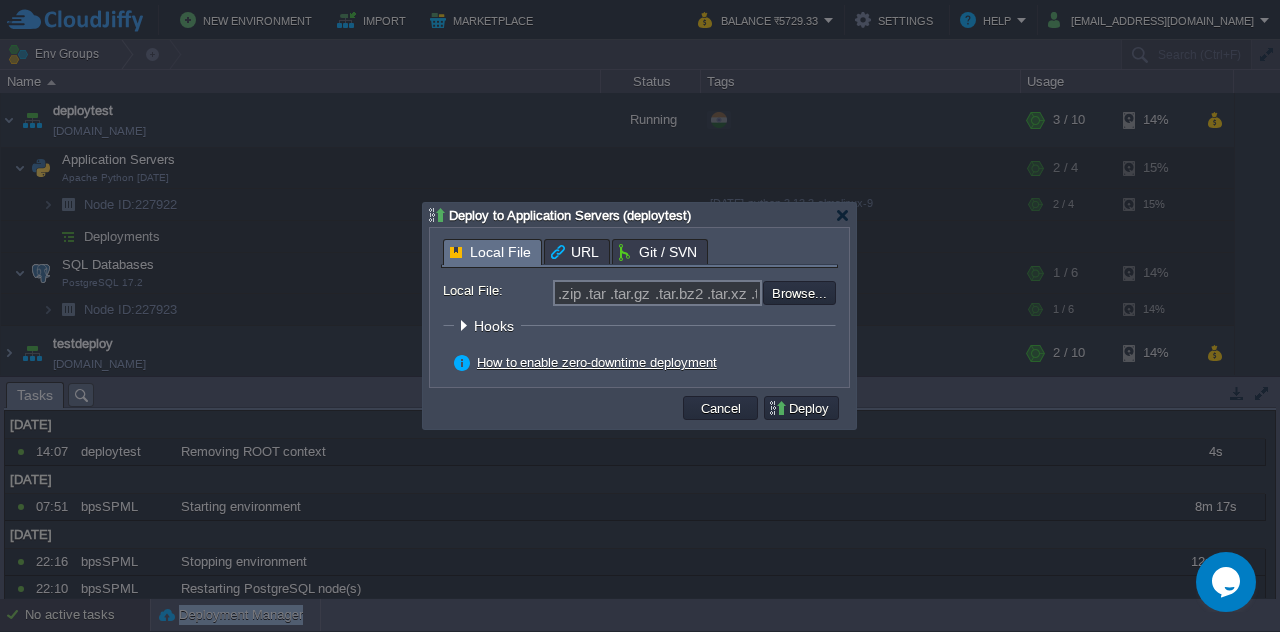 type on "C:\fakepath\Project.zip" 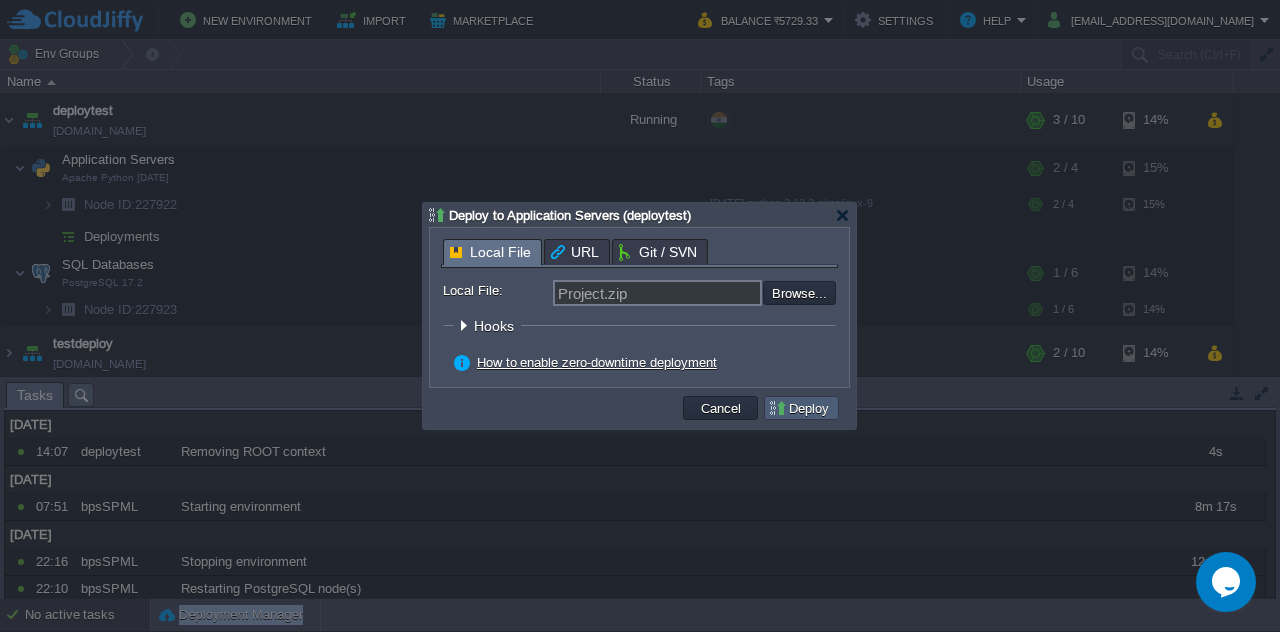 click on "Deploy" at bounding box center (801, 408) 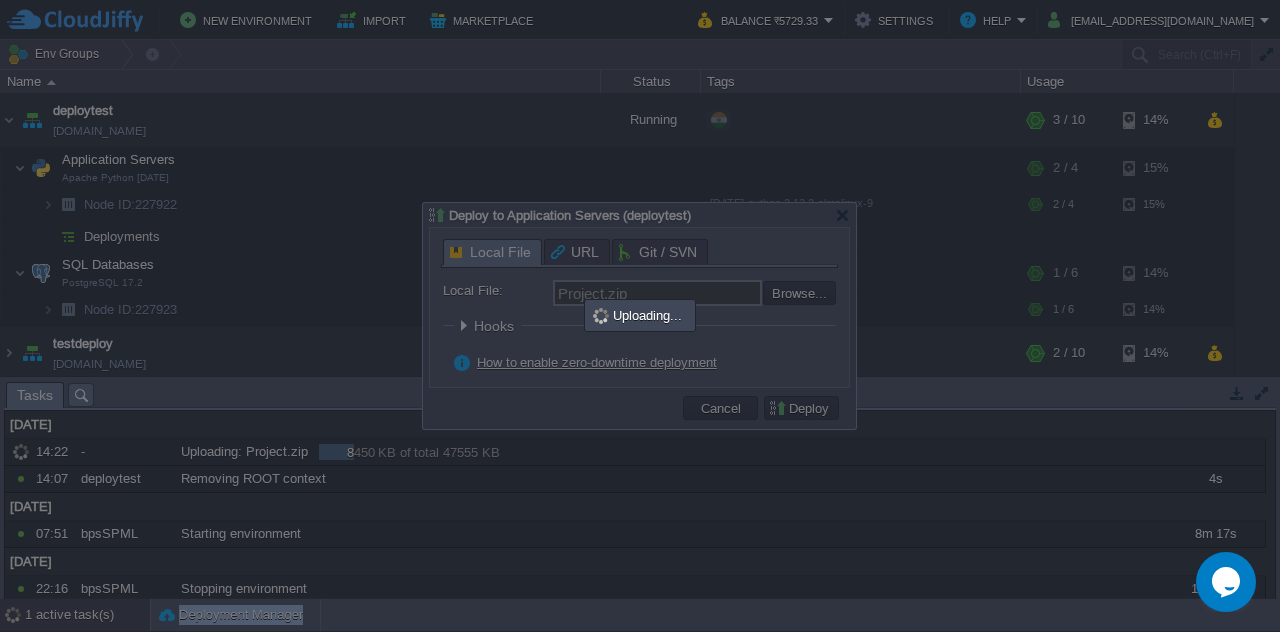 type on ".zip .tar .tar.gz .tar.bz2 .tar.xz .tar.lzma .tar.Z .tgz .tbz .taz .tlz .txz .gz .bz2 .xz .lzma .Z" 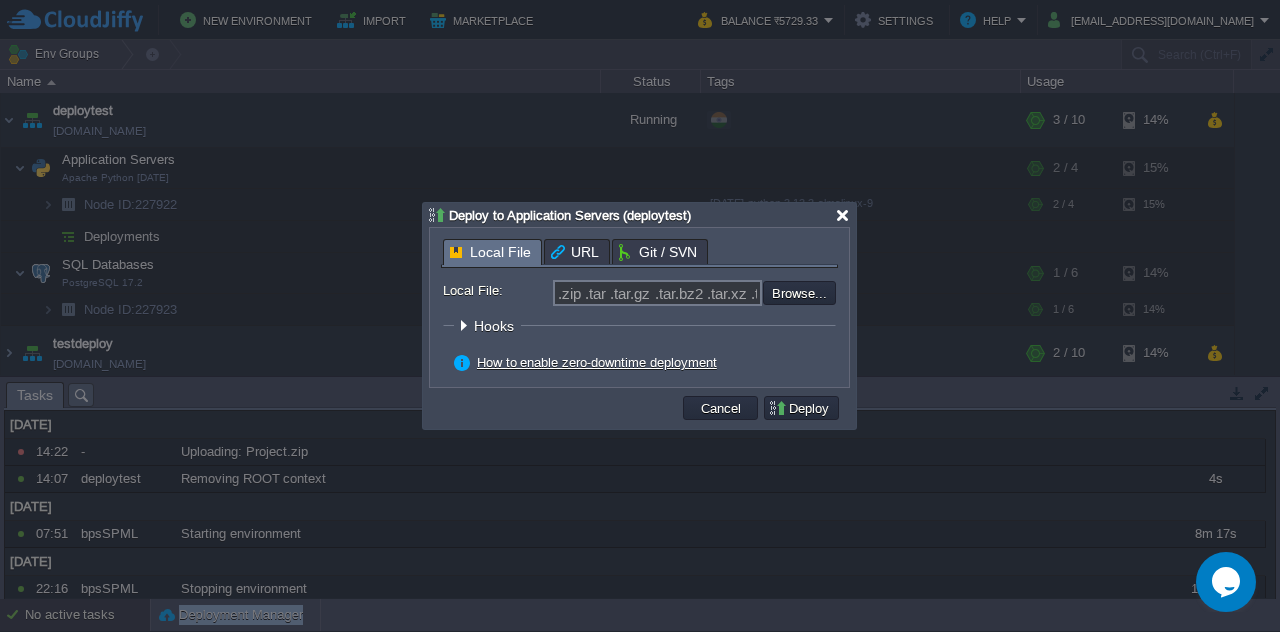 click at bounding box center (842, 215) 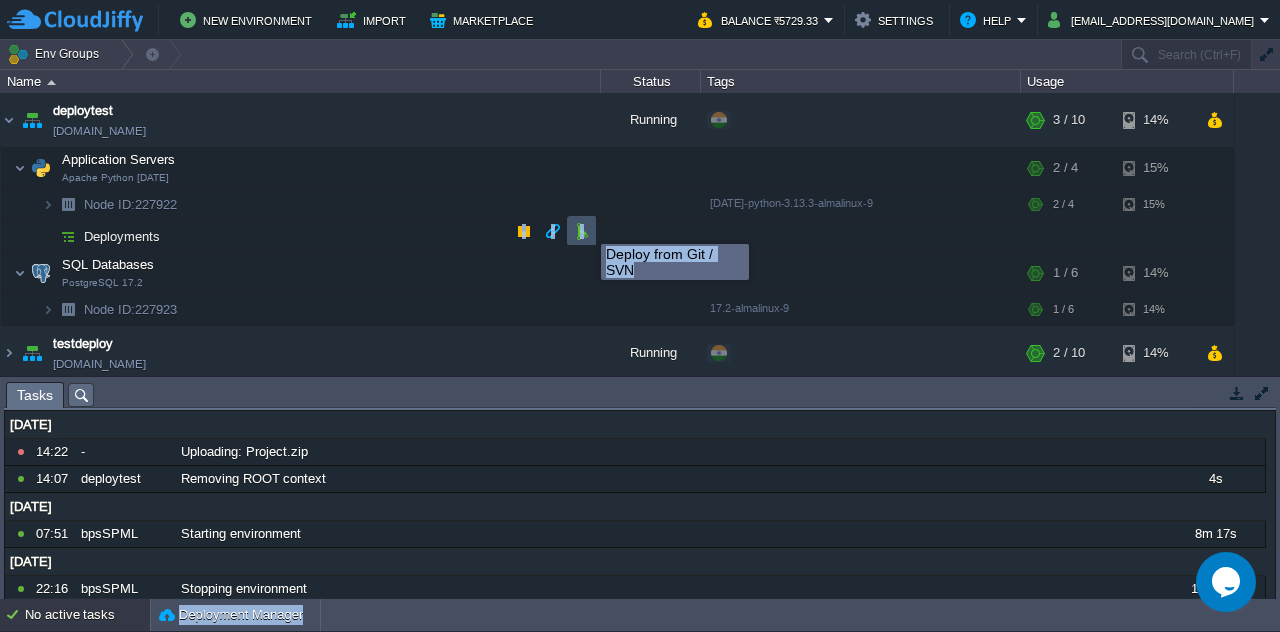 click at bounding box center [582, 231] 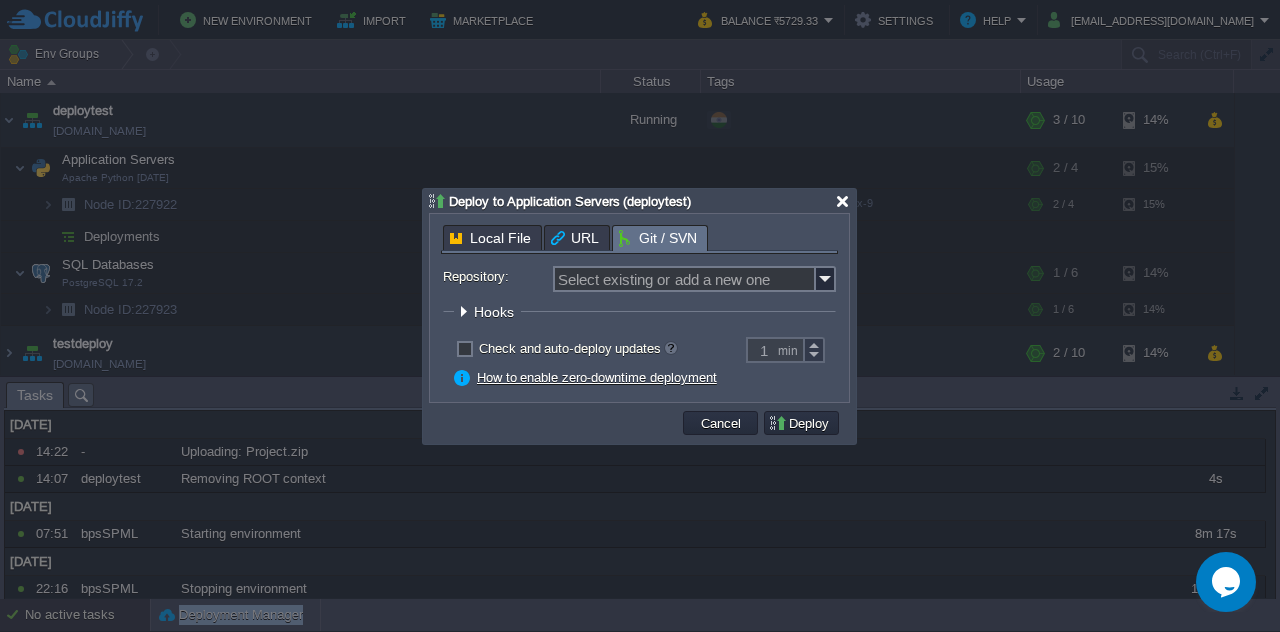 click at bounding box center (842, 201) 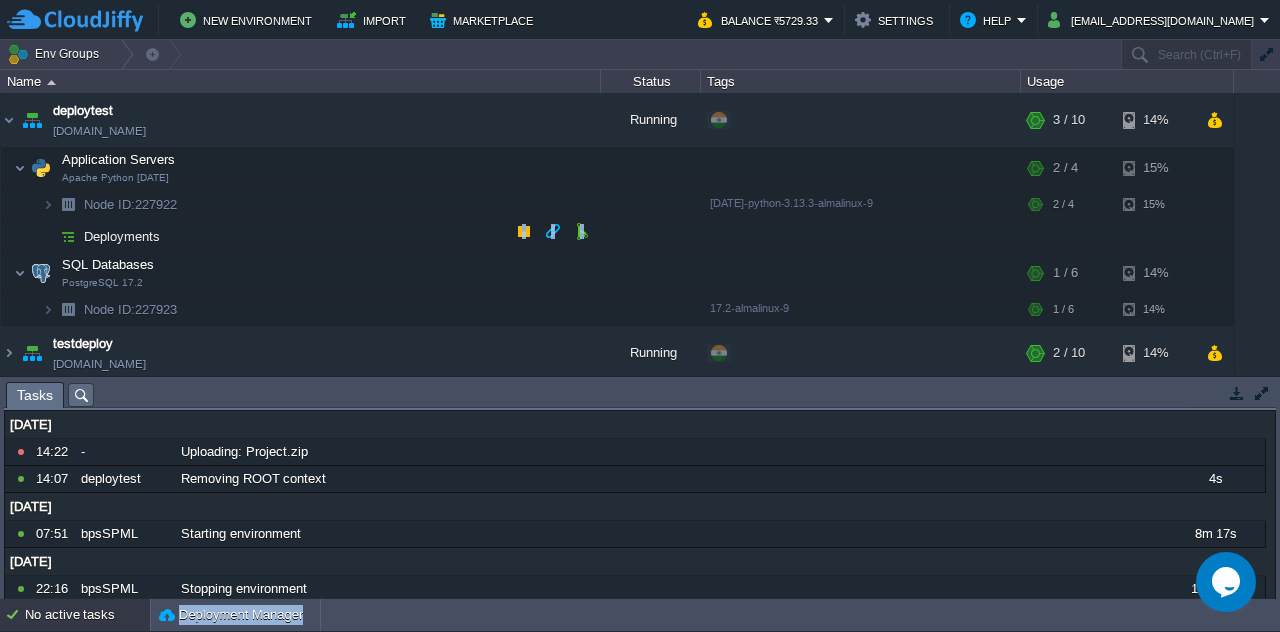 click at bounding box center [7, 230] 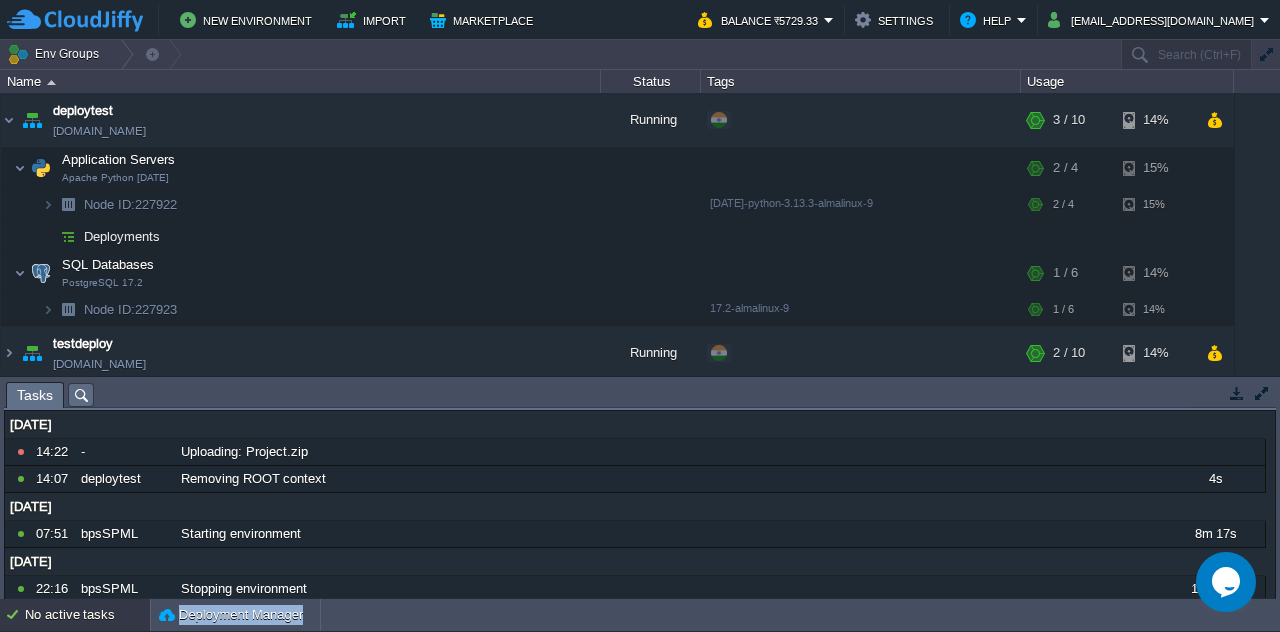 click on "Tasks Activity Log Archive Git / SVN" at bounding box center [2504, 394] 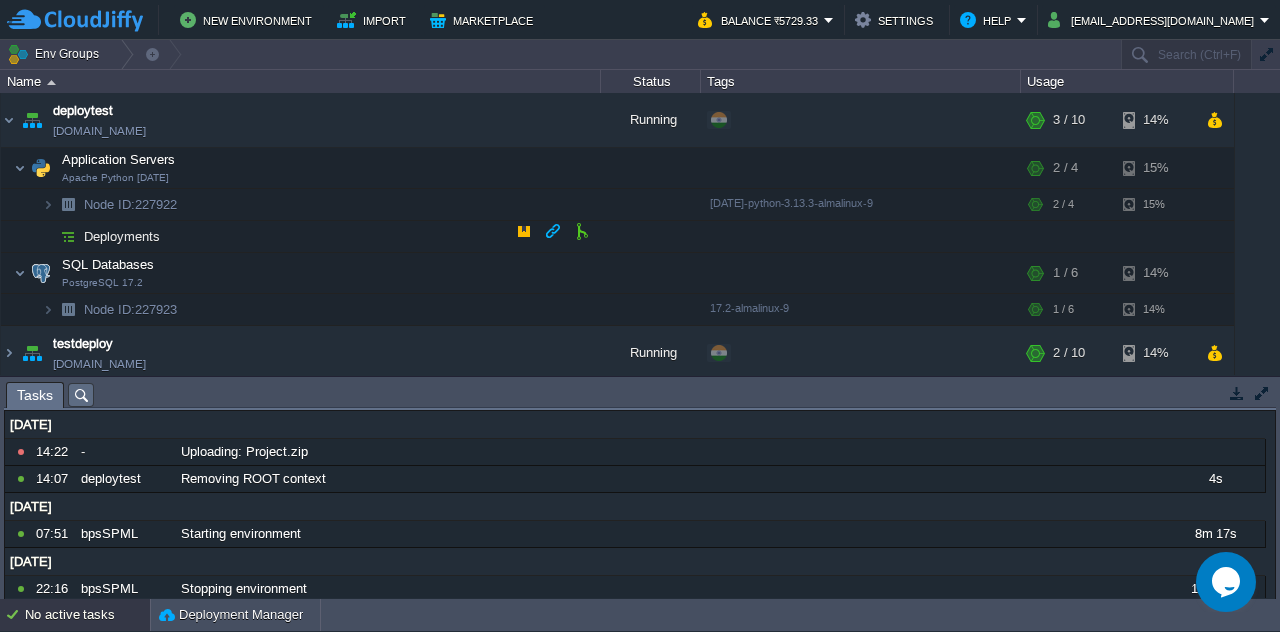 click on "Deployments" at bounding box center [301, 237] 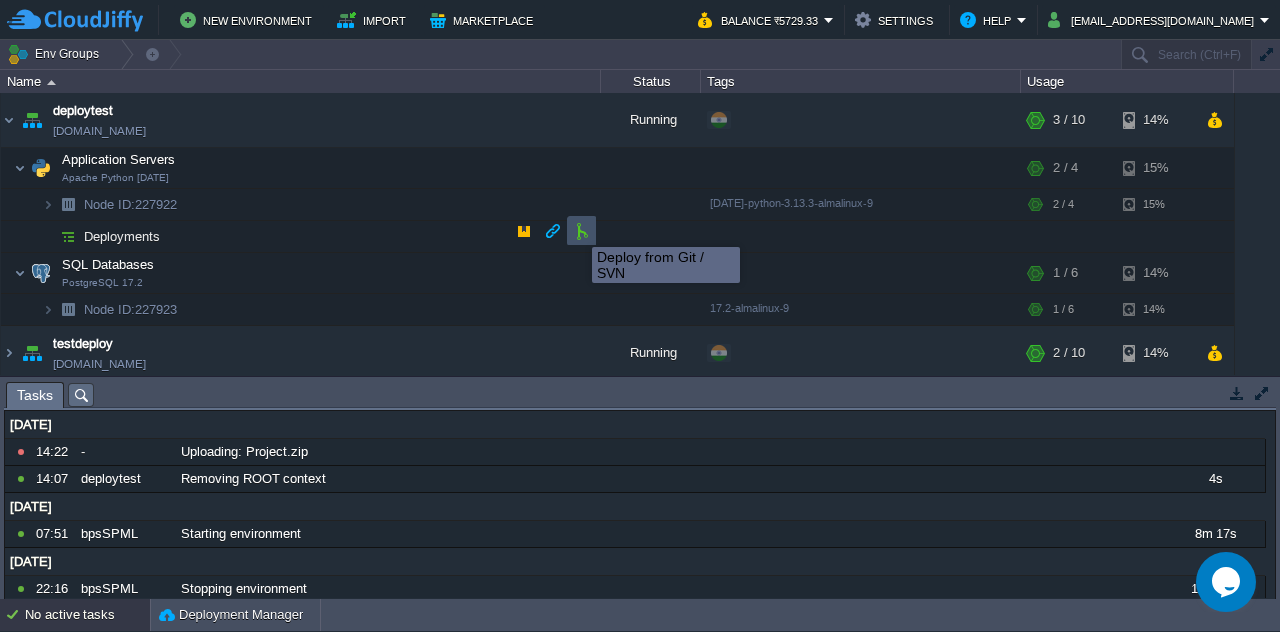 click at bounding box center (582, 231) 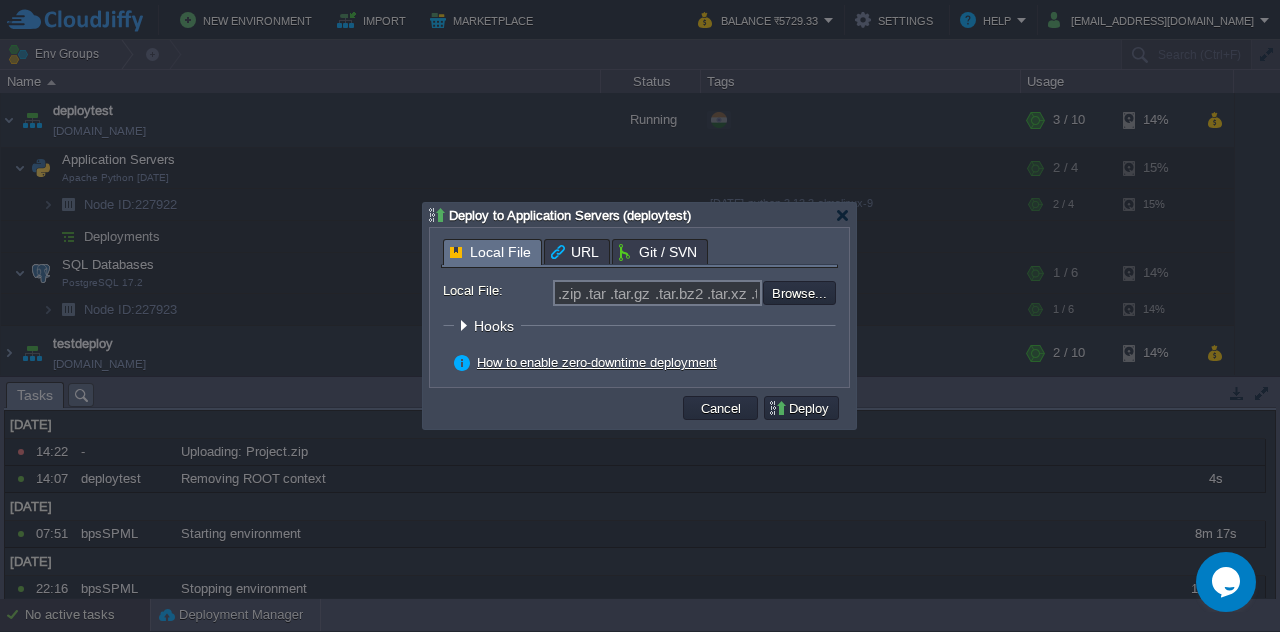 click on "Local File URL Git / SVN   Repository: Select existing or add a new one Branch: main Path: ROOT Build A Maven node is required to build & deploy your project Use the existing node Add a new node   Working Directory:     Hooks  Pre   Build Post   Pre   Deploy Post   Pre   Update Post   Deploy Strategy Simultaneous deployment Sequential deployment with delay   30 sec Check and auto-deploy updates   1 min Auto-resolve conflicts   Enable  zero-downtime deployment How to enable zero-downtime deployment Local File: .zip .tar .tar.gz .tar.bz2 .tar.xz .tar.lzma .tar.Z .tgz .tbz .taz .tlz .txz .gz .bz2 .xz .lzma .Z Browse... Path: ROOT   Hooks  Deploy Strategy Simultaneous deployment Sequential deployment with delay   30 sec Enable  zero-downtime deployment How to enable zero-downtime deployment" at bounding box center [639, 307] 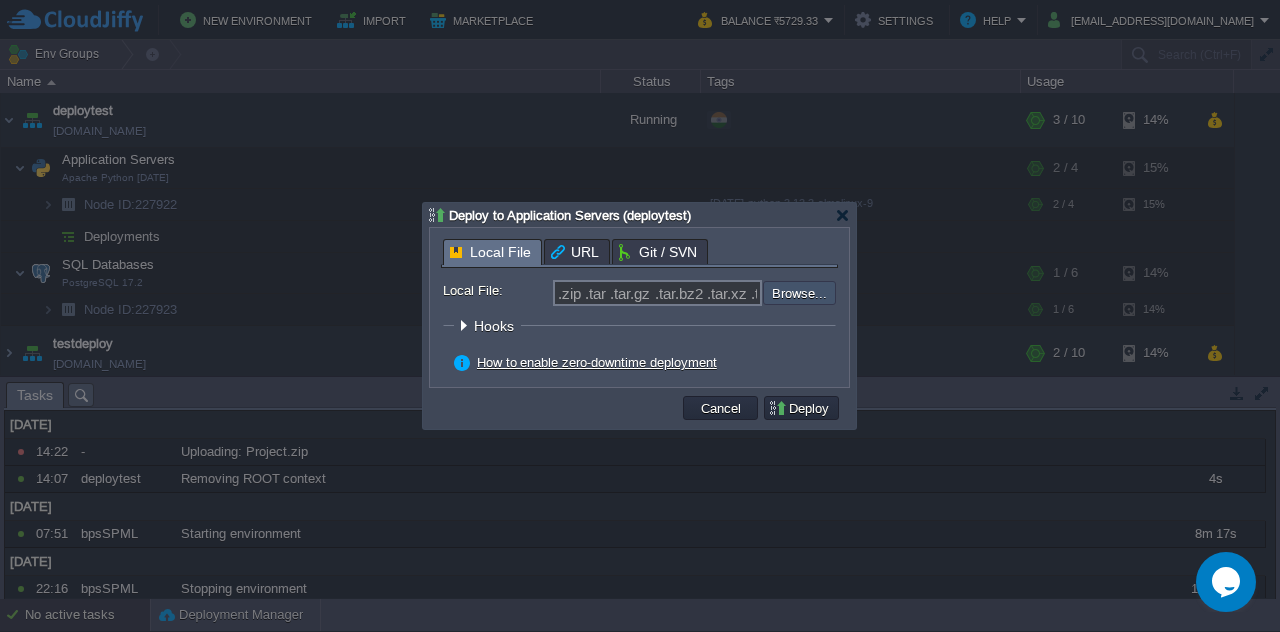 click at bounding box center (709, 292) 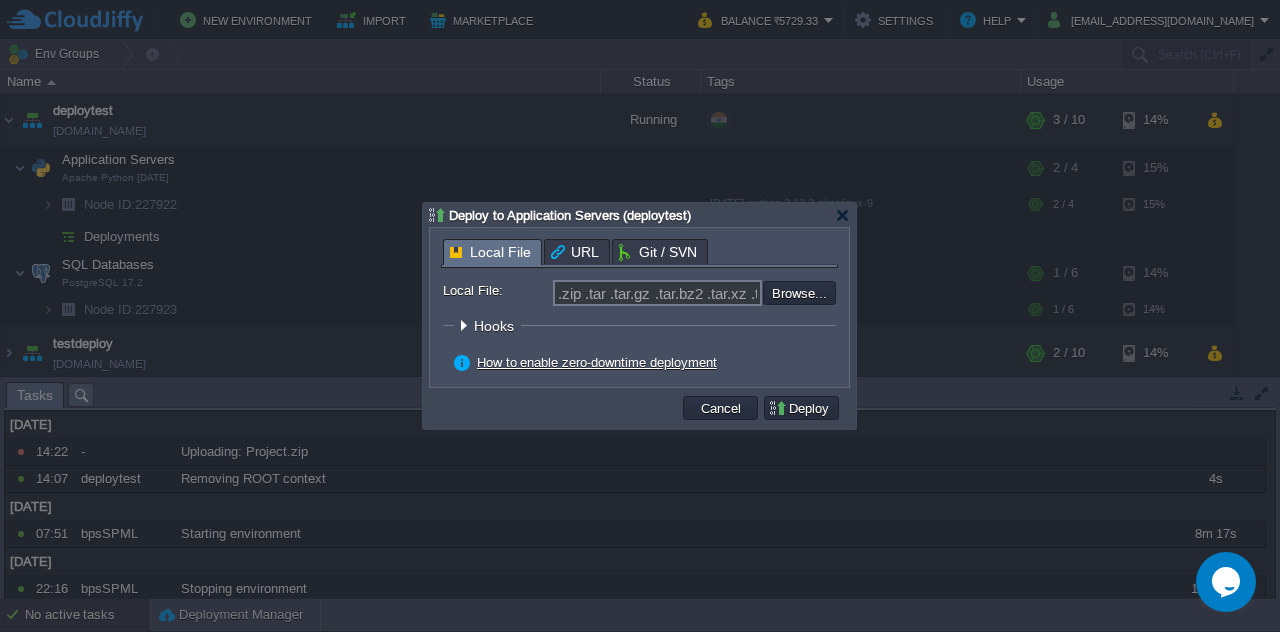 type on "C:\fakepath\Project.zip" 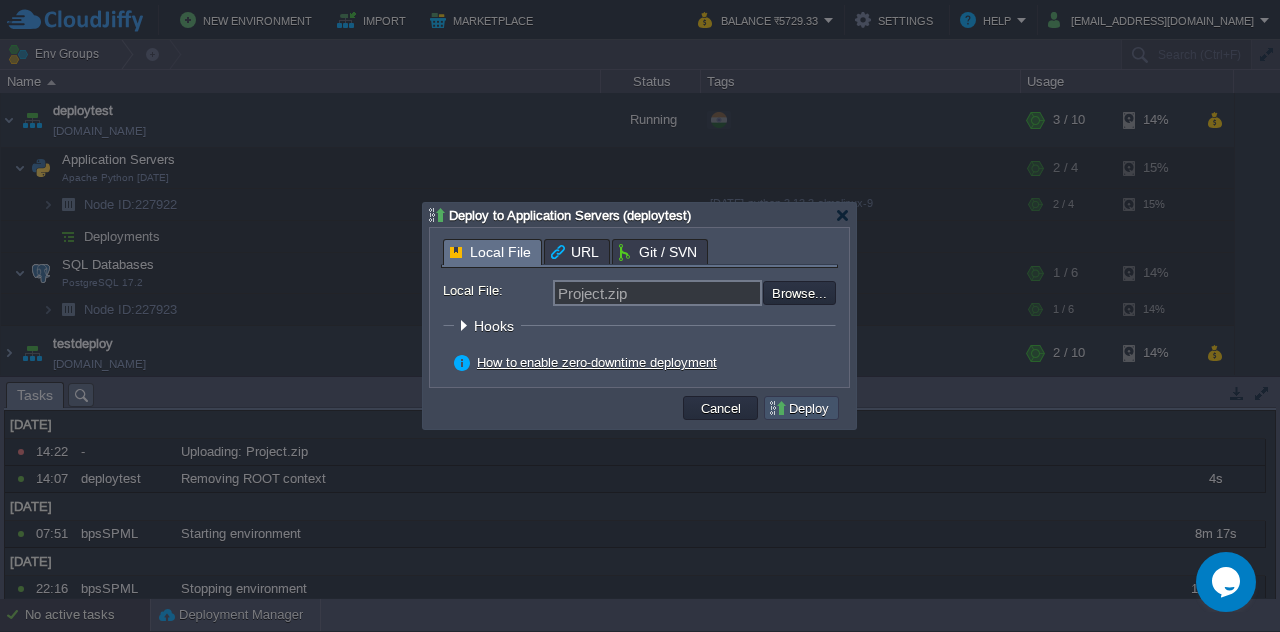 click on "Deploy" at bounding box center [801, 408] 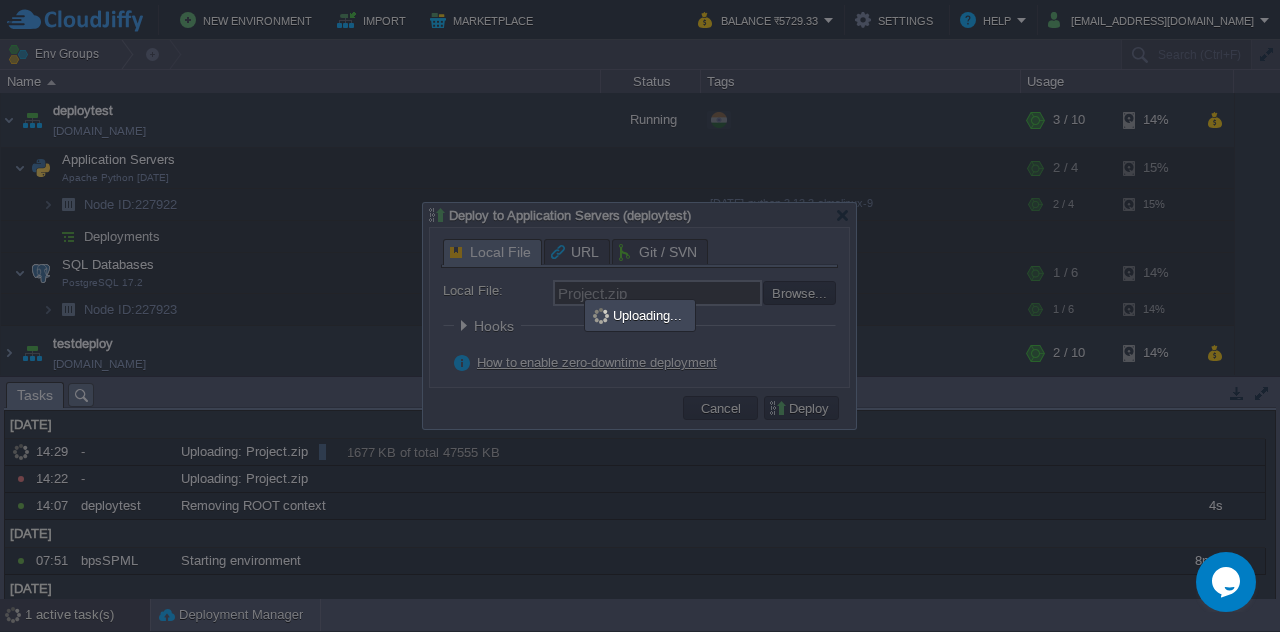 click at bounding box center (639, 316) 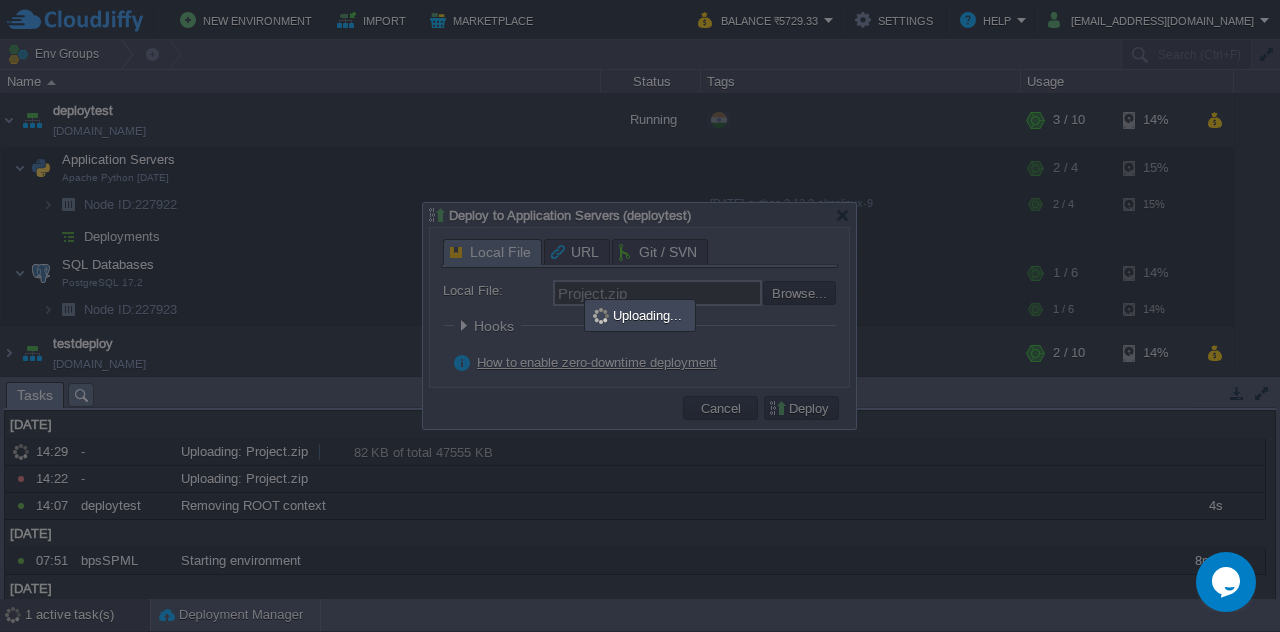 type on ".zip .tar .tar.gz .tar.bz2 .tar.xz .tar.lzma .tar.Z .tgz .tbz .taz .tlz .txz .gz .bz2 .xz .lzma .Z" 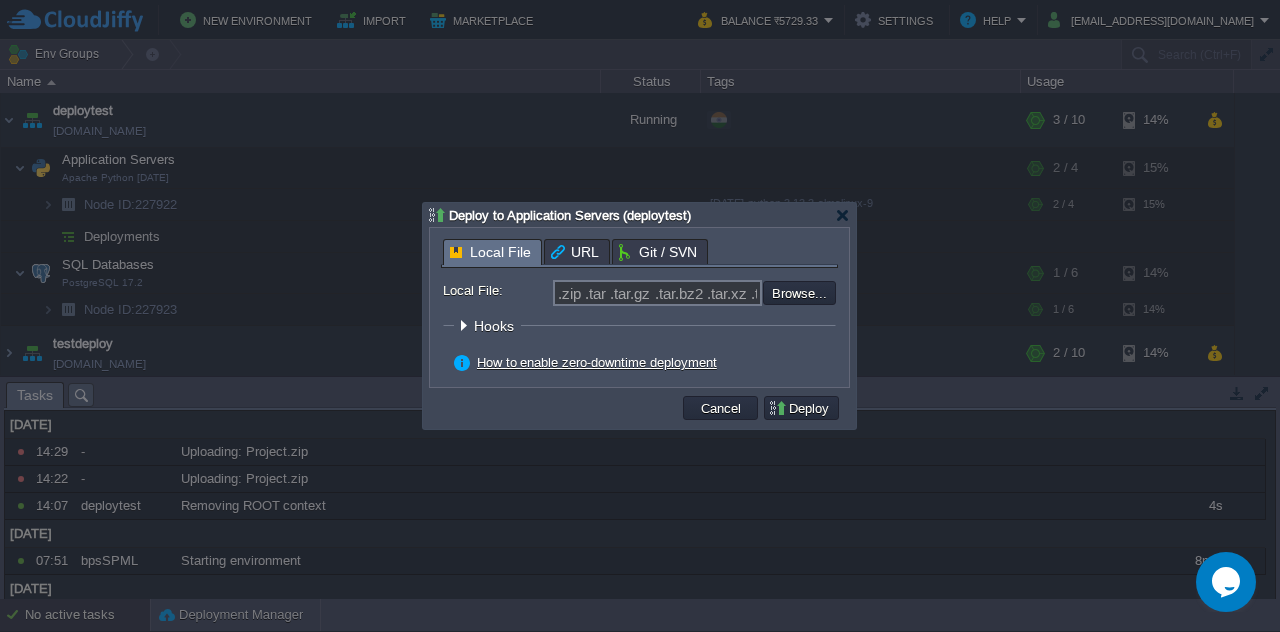 click on "Deploy to Application Servers (deploytest)" at bounding box center (639, 215) 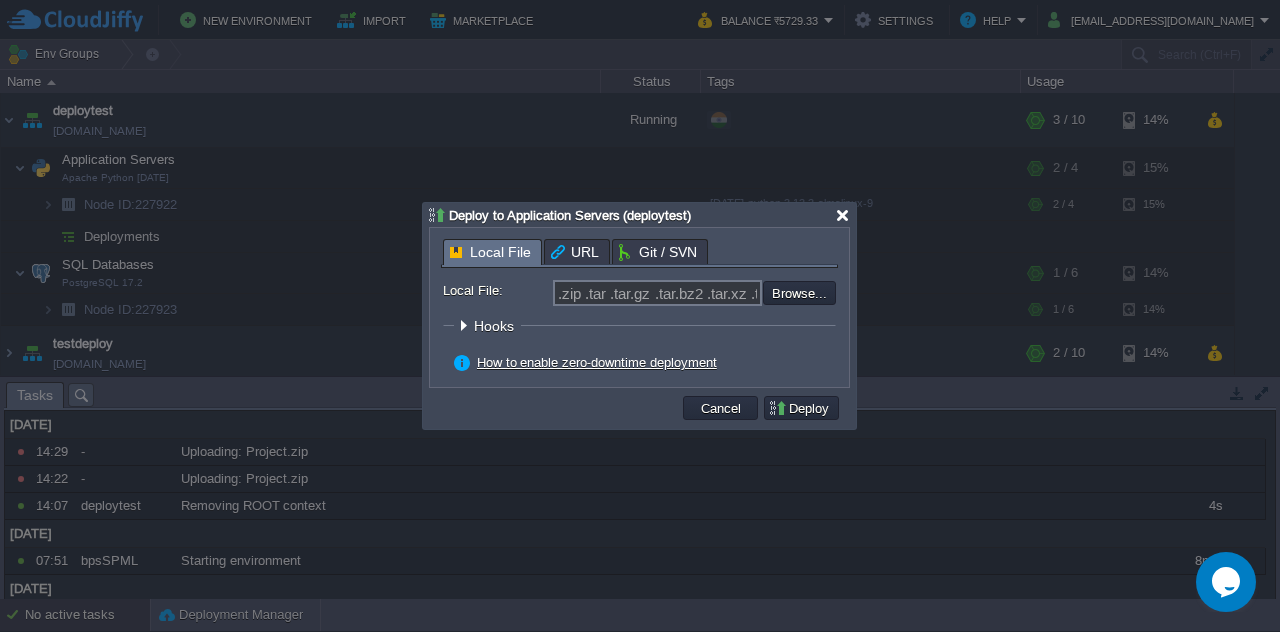 click at bounding box center [842, 215] 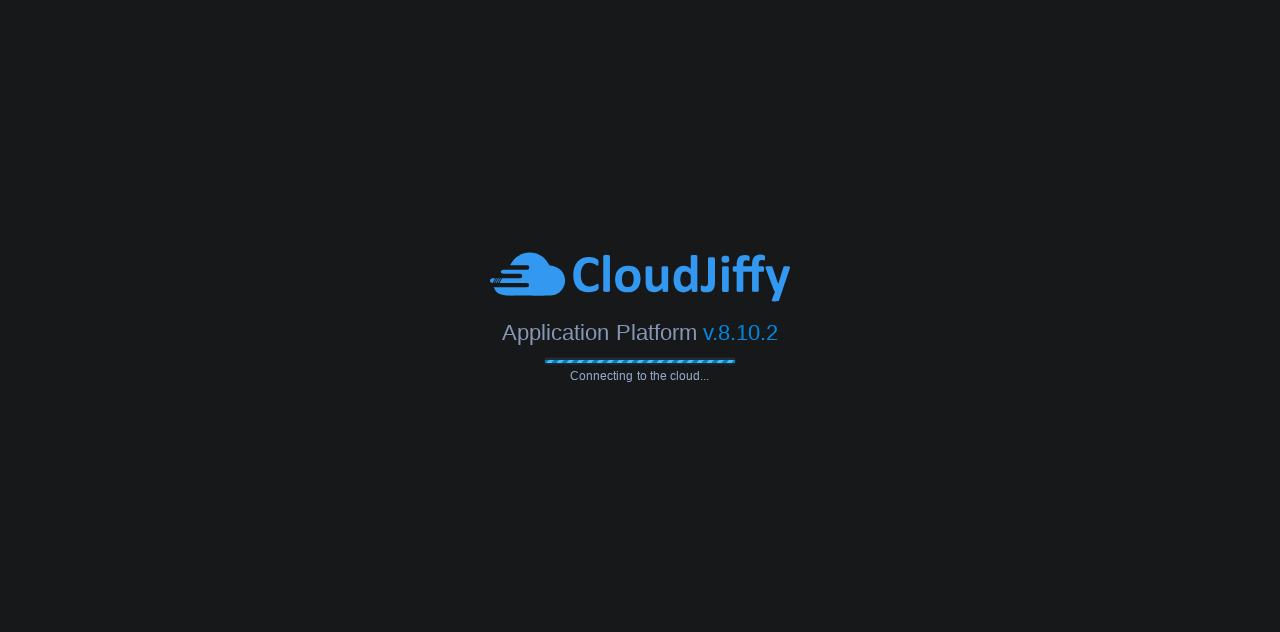 scroll, scrollTop: 0, scrollLeft: 0, axis: both 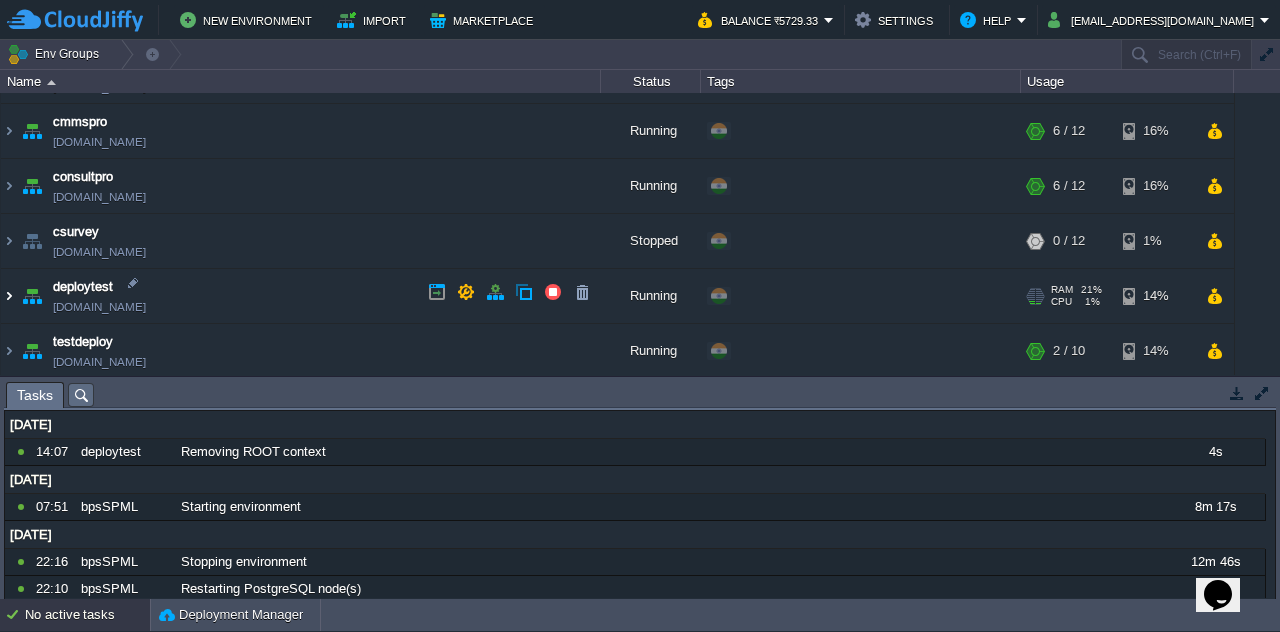 click at bounding box center [9, 296] 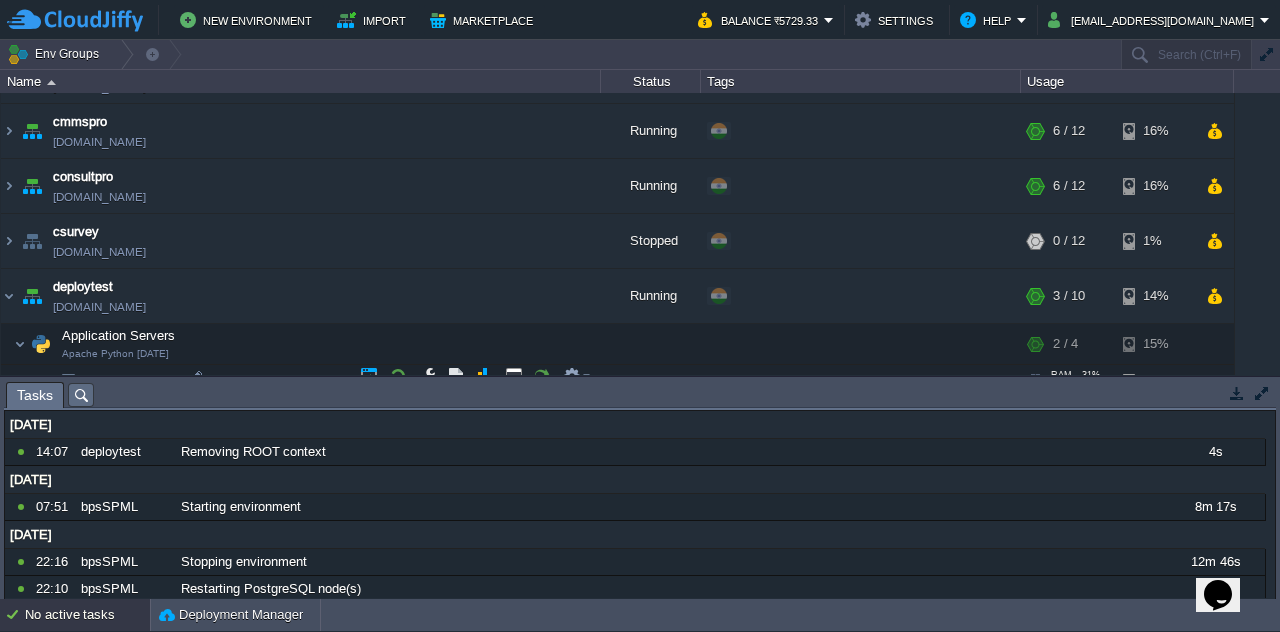 scroll, scrollTop: 550, scrollLeft: 0, axis: vertical 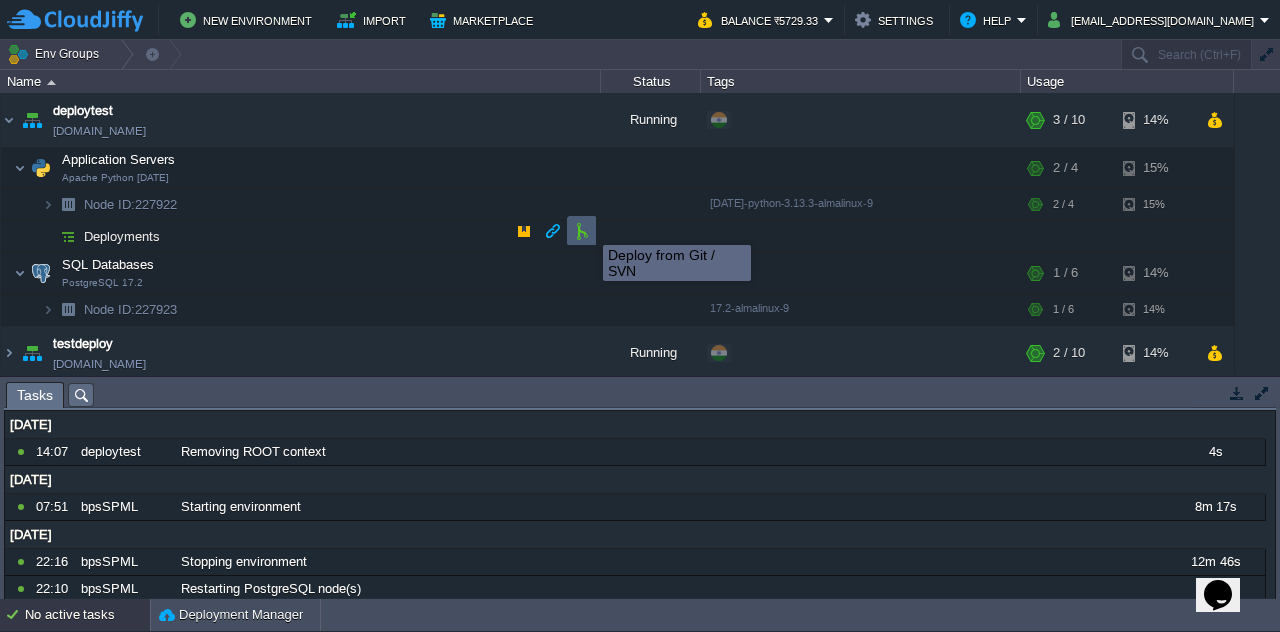 click at bounding box center [582, 231] 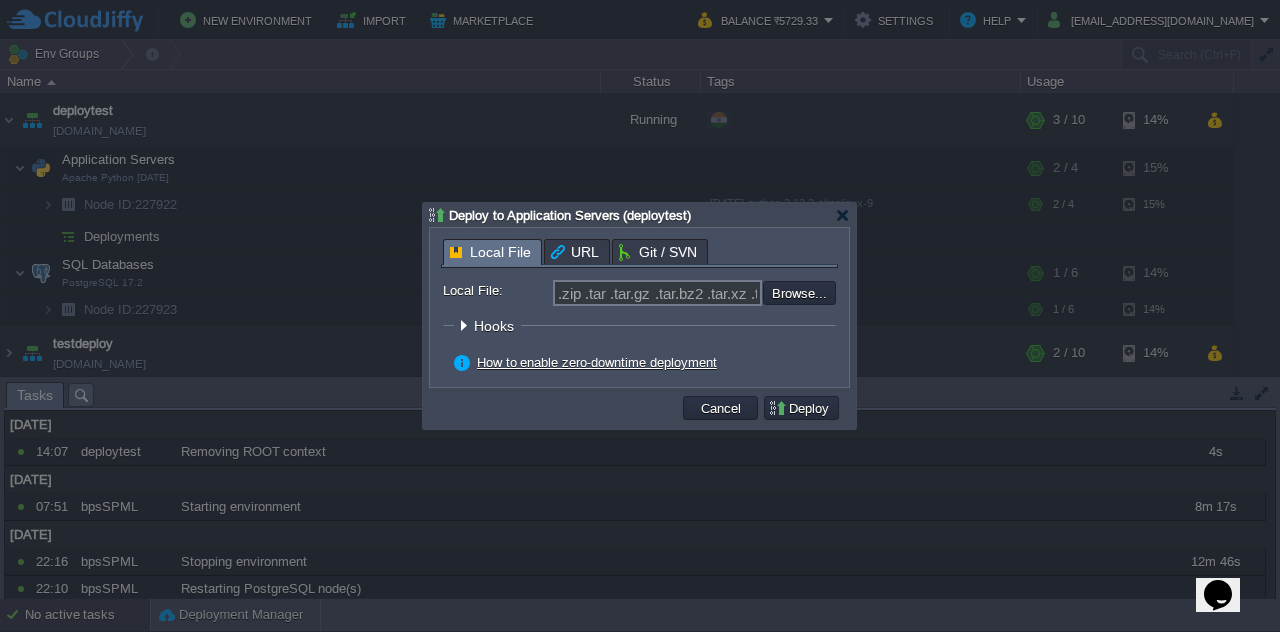 click on "Local File URL Git / SVN   Repository: Select existing or add a new one Branch: main Path: ROOT Build A Maven node is required to build & deploy your project Use the existing node Add a new node   Working Directory:     Hooks  Pre   Build Post   Pre   Deploy Post   Pre   Update Post   Deploy Strategy Simultaneous deployment Sequential deployment with delay   30 sec Check and auto-deploy updates   1 min Auto-resolve conflicts   Enable  zero-downtime deployment How to enable zero-downtime deployment Local File: .zip .tar .tar.gz .tar.bz2 .tar.xz .tar.lzma .tar.Z .tgz .tbz .taz .tlz .txz .gz .bz2 .xz .lzma .Z Browse... Path: ROOT   Hooks  Deploy Strategy Simultaneous deployment Sequential deployment with delay   30 sec Enable  zero-downtime deployment How to enable zero-downtime deployment" at bounding box center (639, 307) 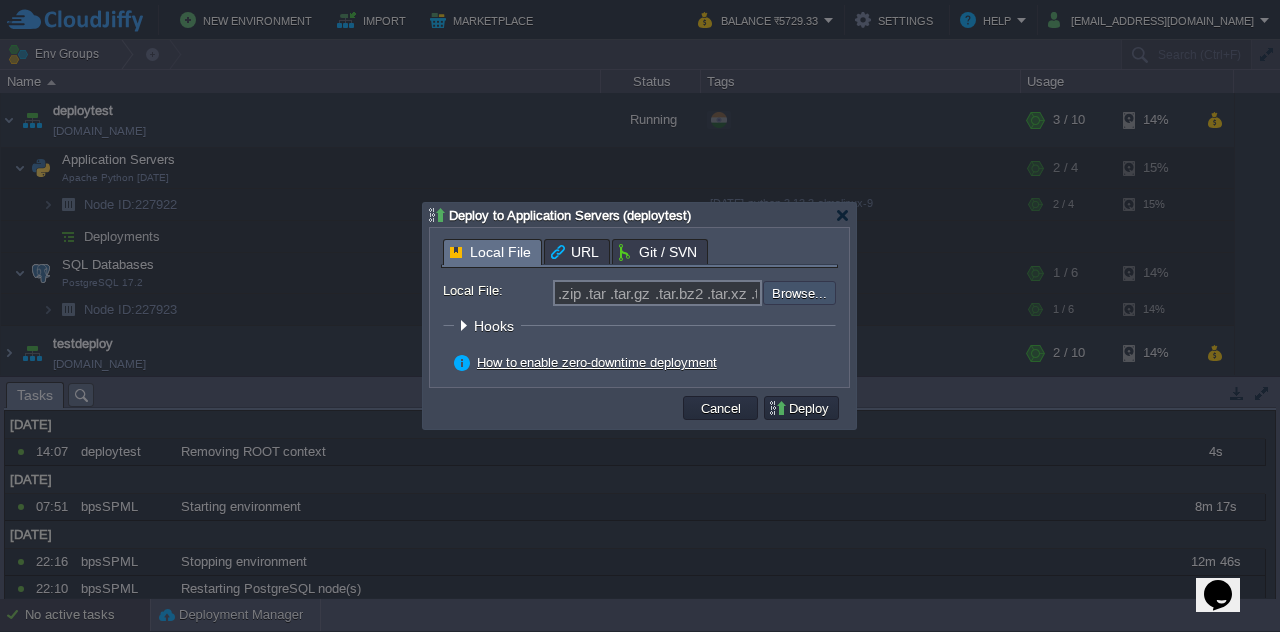 click at bounding box center [709, 292] 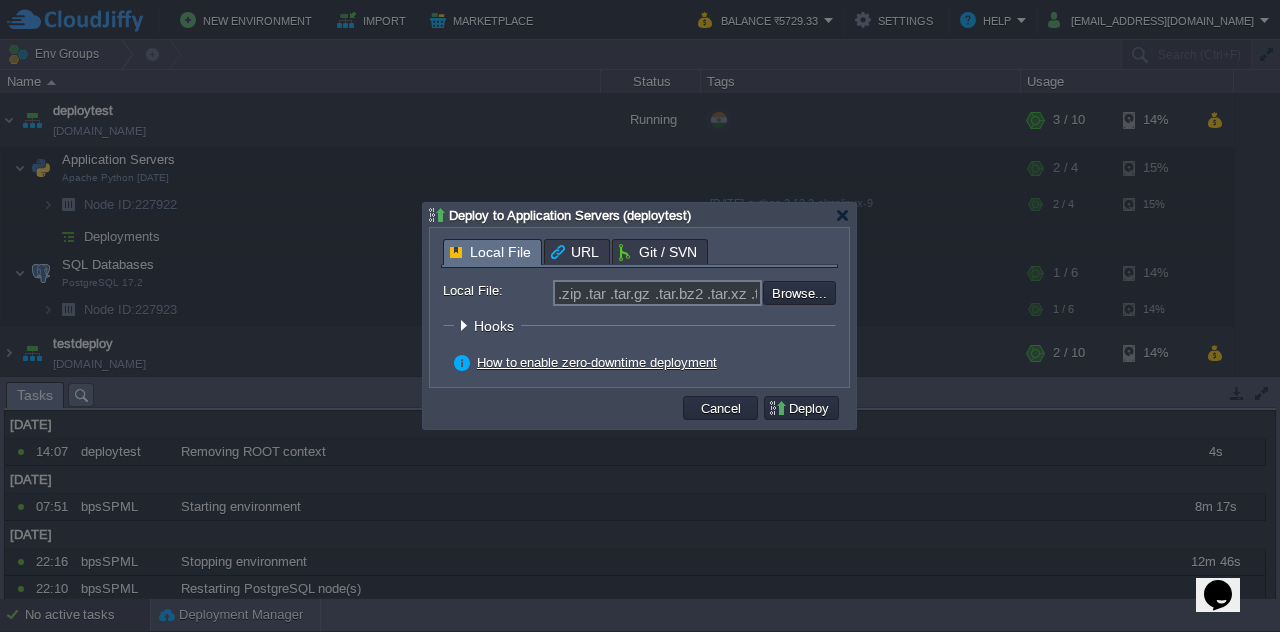 type on "C:\fakepath\Project.zip" 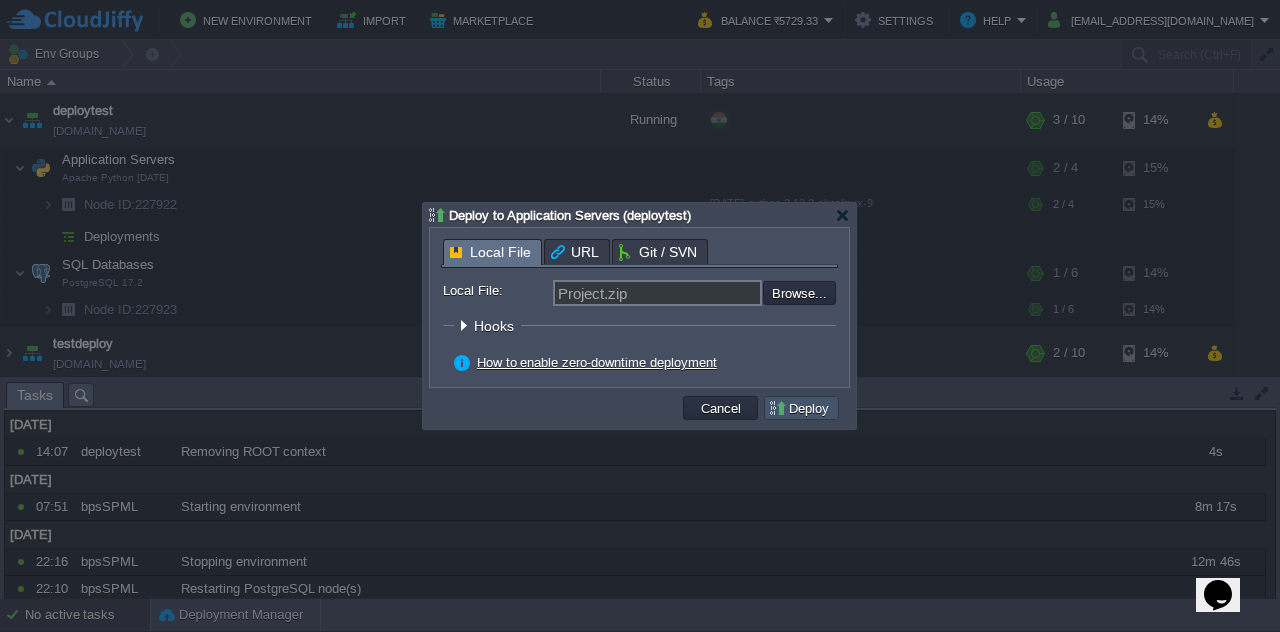 click on "Deploy" at bounding box center [801, 408] 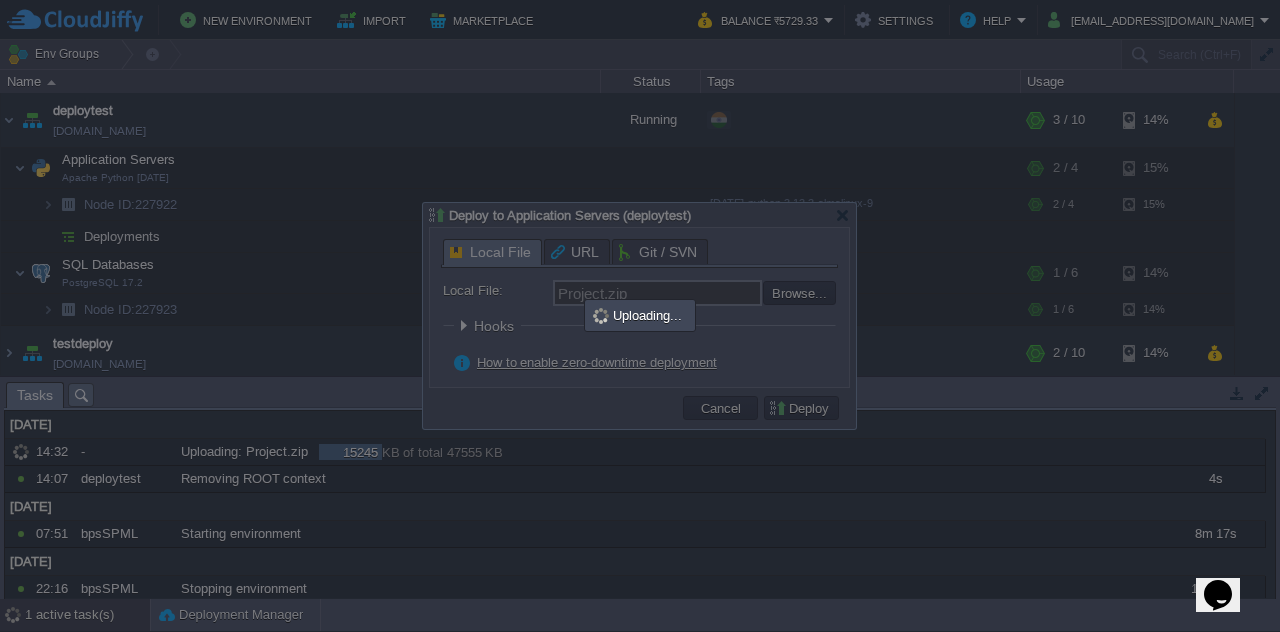 type on ".zip .tar .tar.gz .tar.bz2 .tar.xz .tar.lzma .tar.Z .tgz .tbz .taz .tlz .txz .gz .bz2 .xz .lzma .Z" 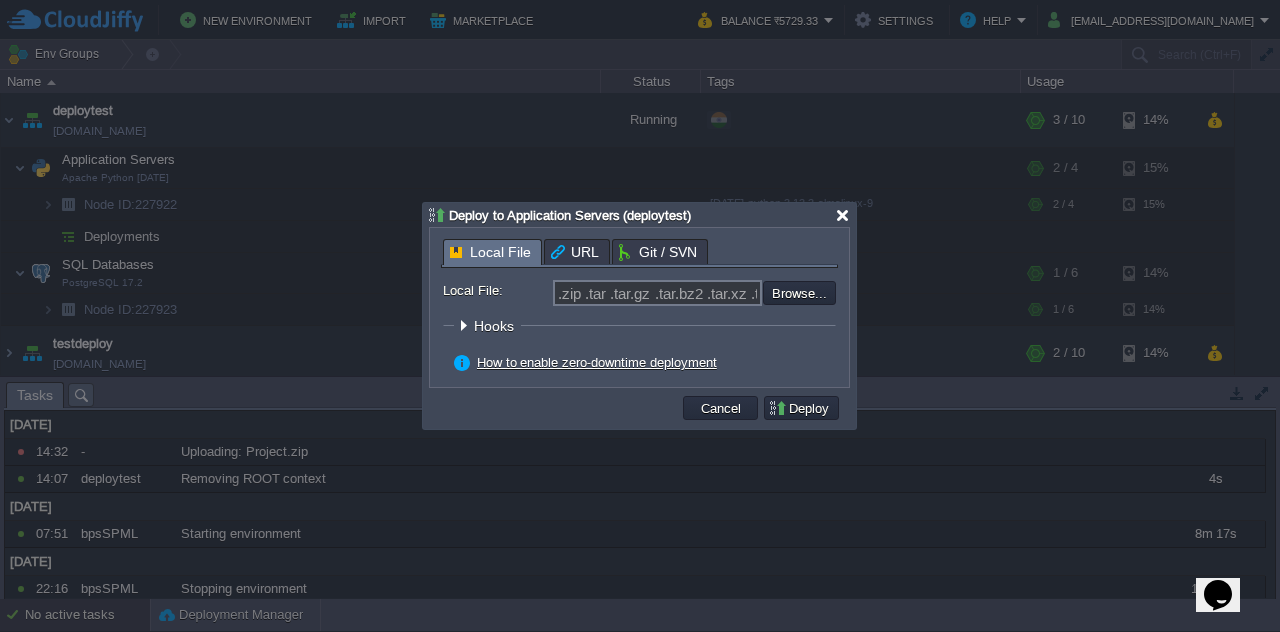 click at bounding box center (842, 215) 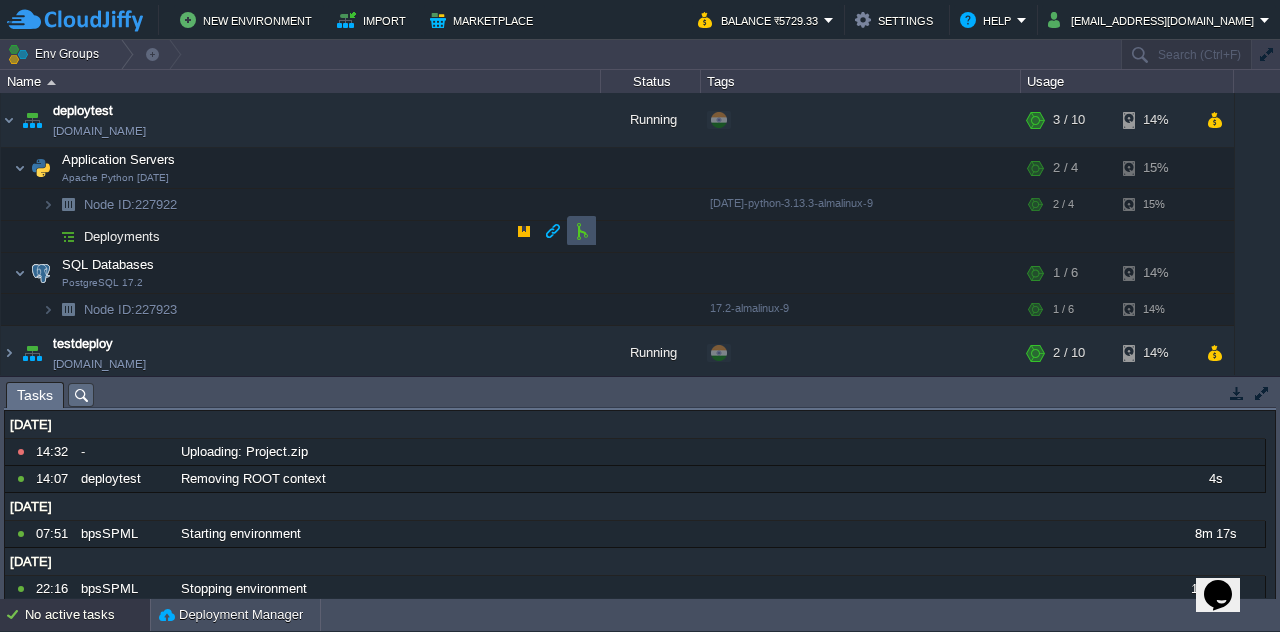 click at bounding box center (582, 231) 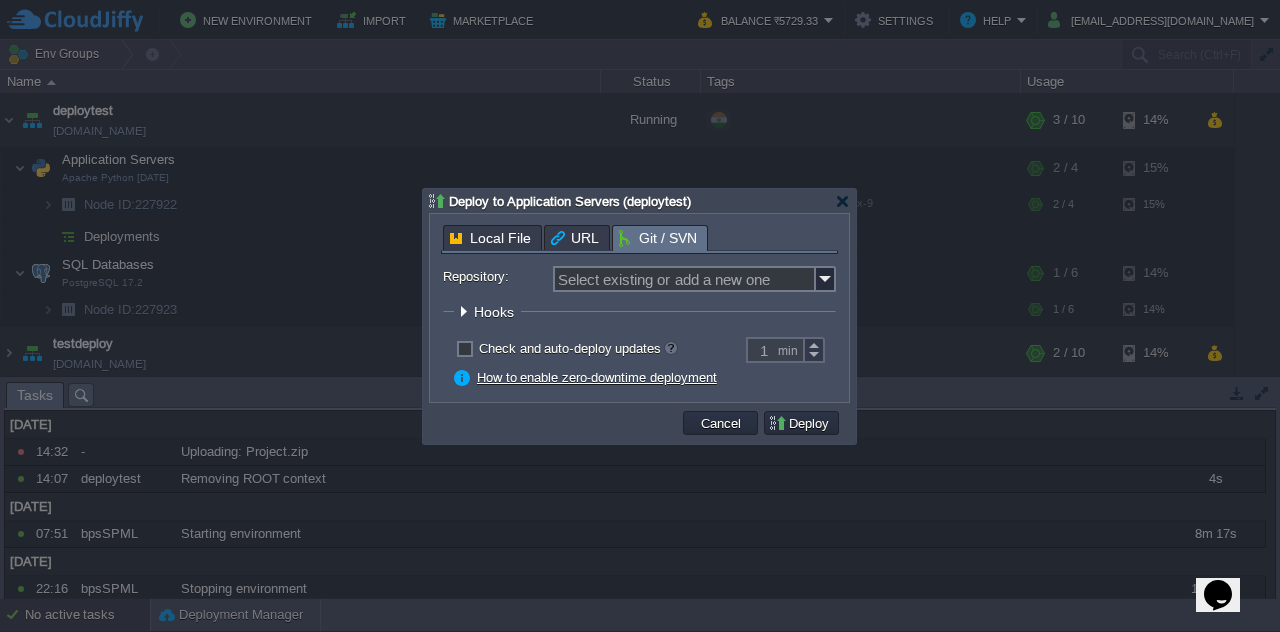 click on "Local File URL Git / SVN   Repository: Select existing or add a new one Branch: main Path: ROOT Build A Maven node is required to build & deploy your project Use the existing node Add a new node   Working Directory:     Hooks  Pre   Build Post   Pre   Deploy Post   Pre   Update Post   Deploy Strategy Simultaneous deployment Sequential deployment with delay   30 sec Check and auto-deploy updates   1 min Auto-resolve conflicts   Enable  zero-downtime deployment How to enable zero-downtime deployment" at bounding box center (639, 308) 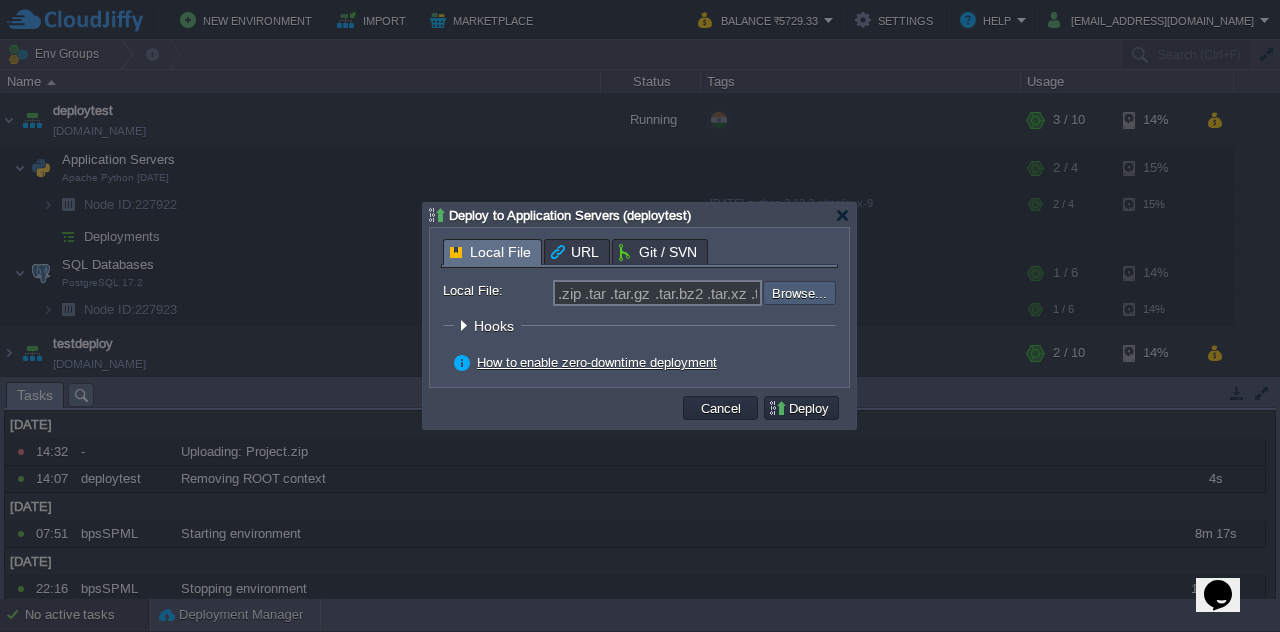 click at bounding box center [709, 292] 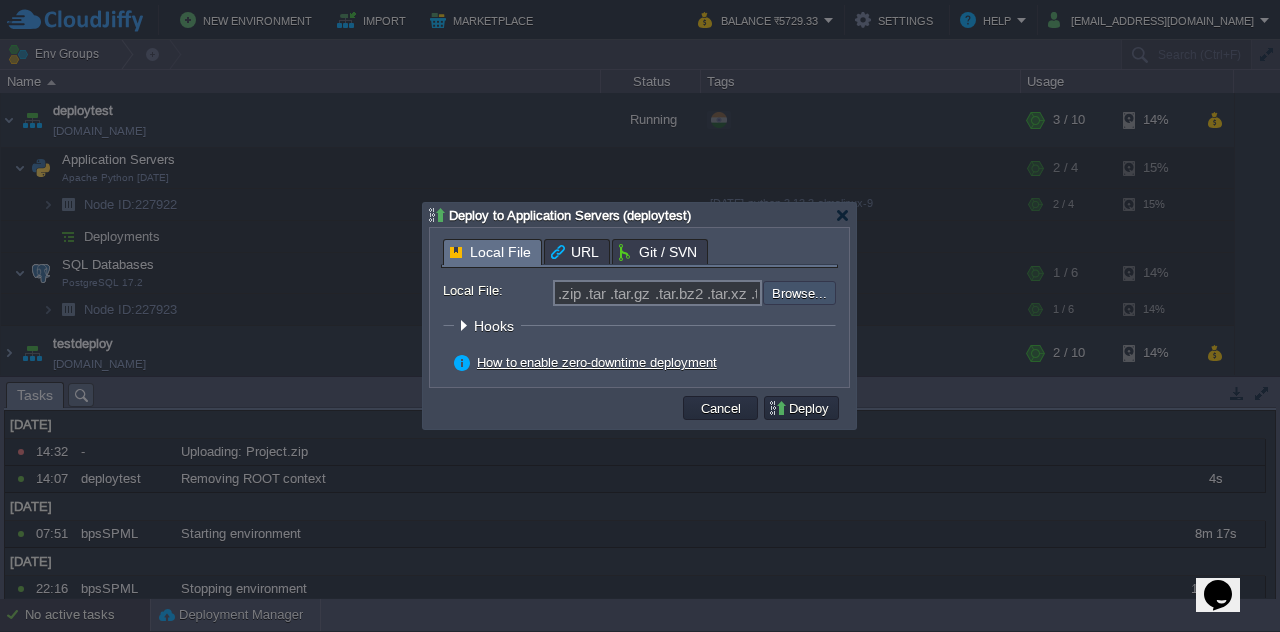 click at bounding box center (709, 292) 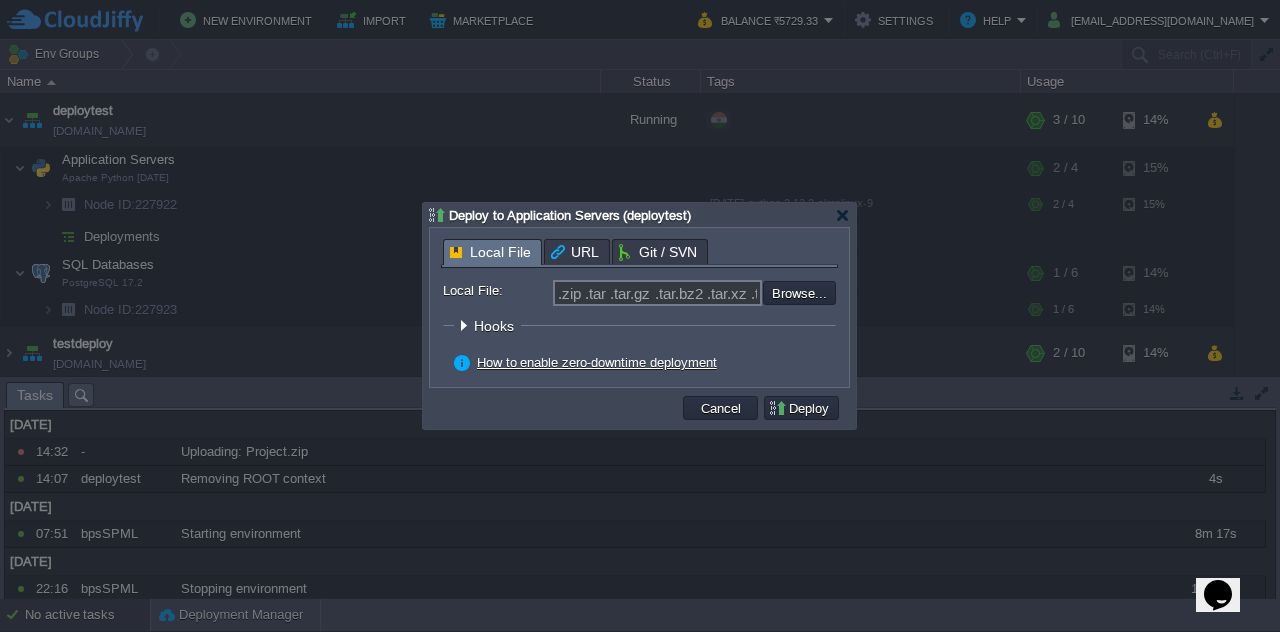 type on "C:\fakepath\Project.zip" 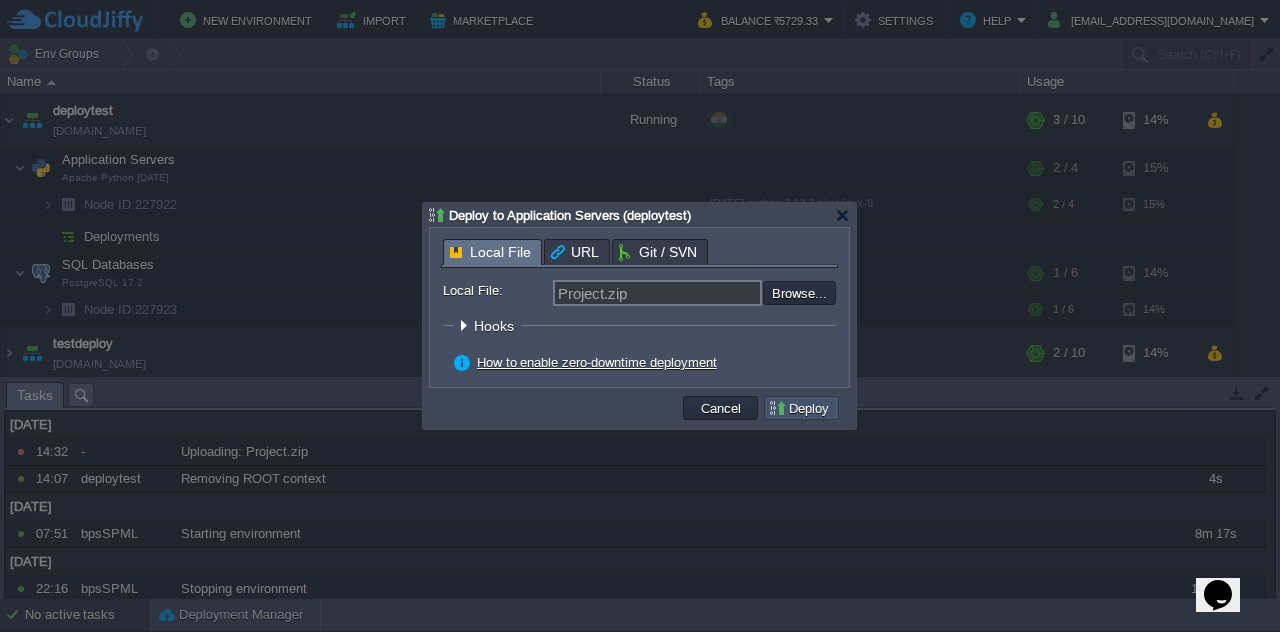 click on "Deploy" at bounding box center [801, 408] 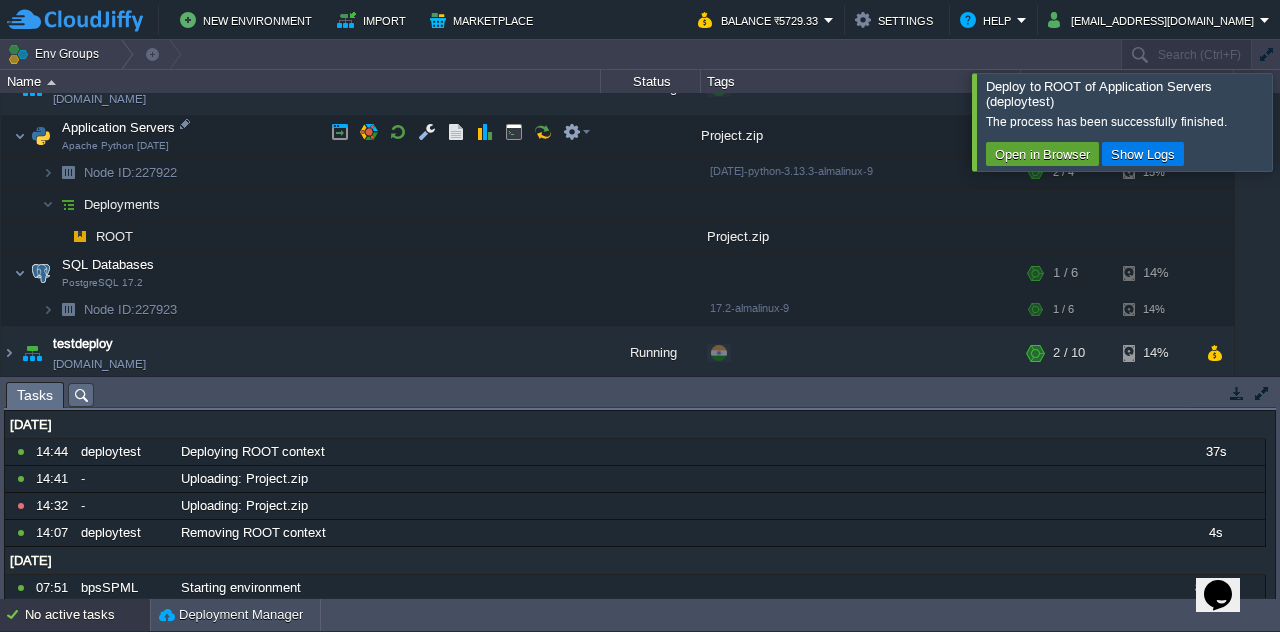scroll, scrollTop: 508, scrollLeft: 0, axis: vertical 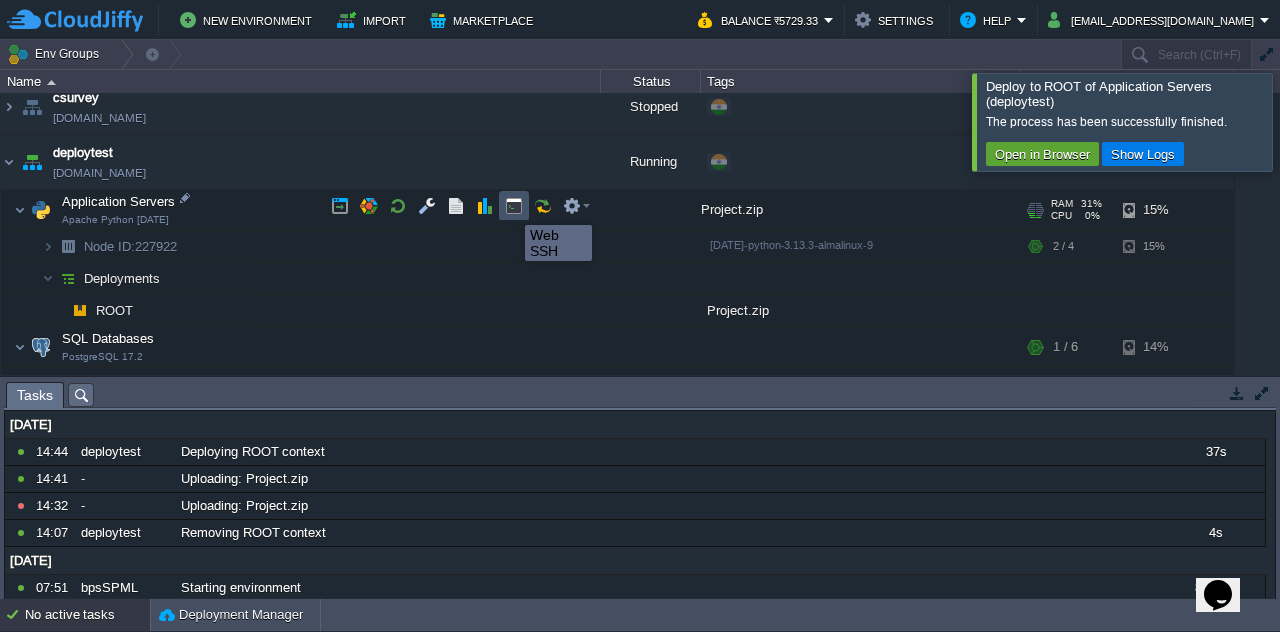 click at bounding box center [514, 206] 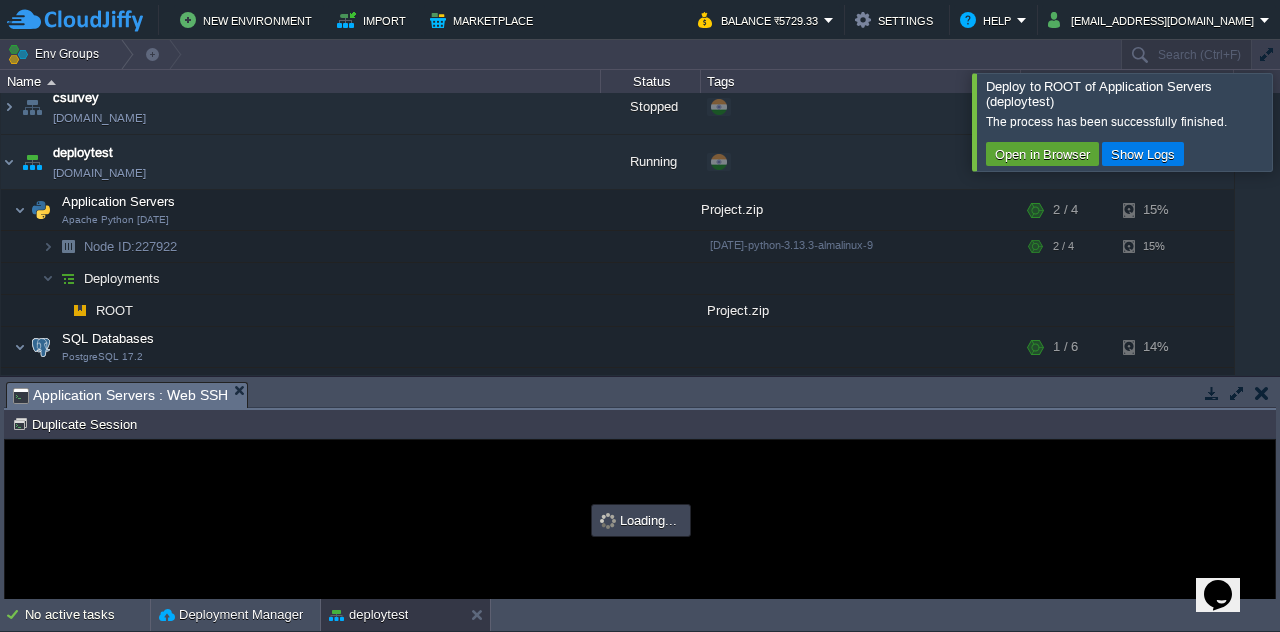 scroll, scrollTop: 0, scrollLeft: 0, axis: both 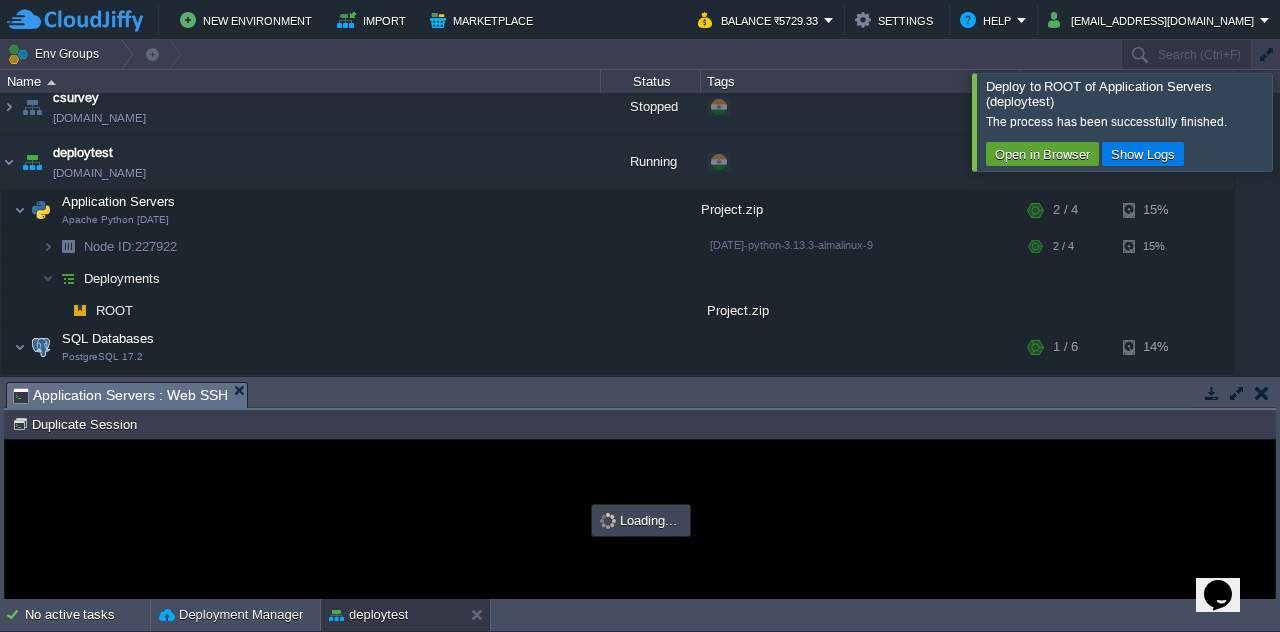 type on "#000000" 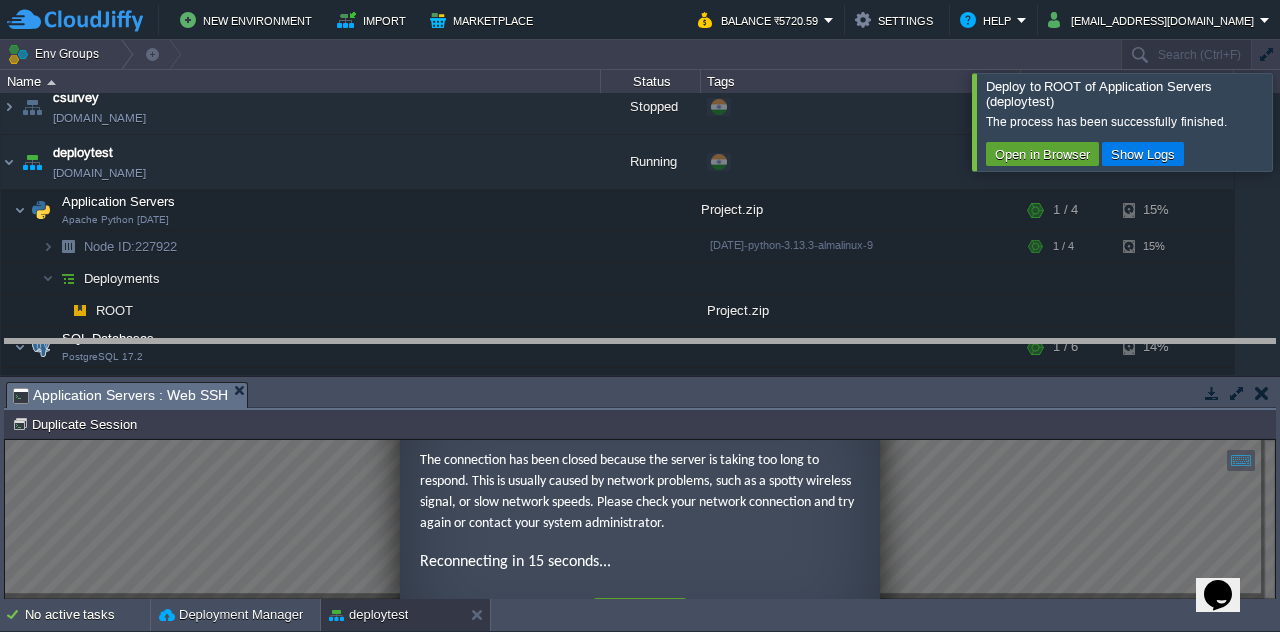 drag, startPoint x: 653, startPoint y: 391, endPoint x: 653, endPoint y: 345, distance: 46 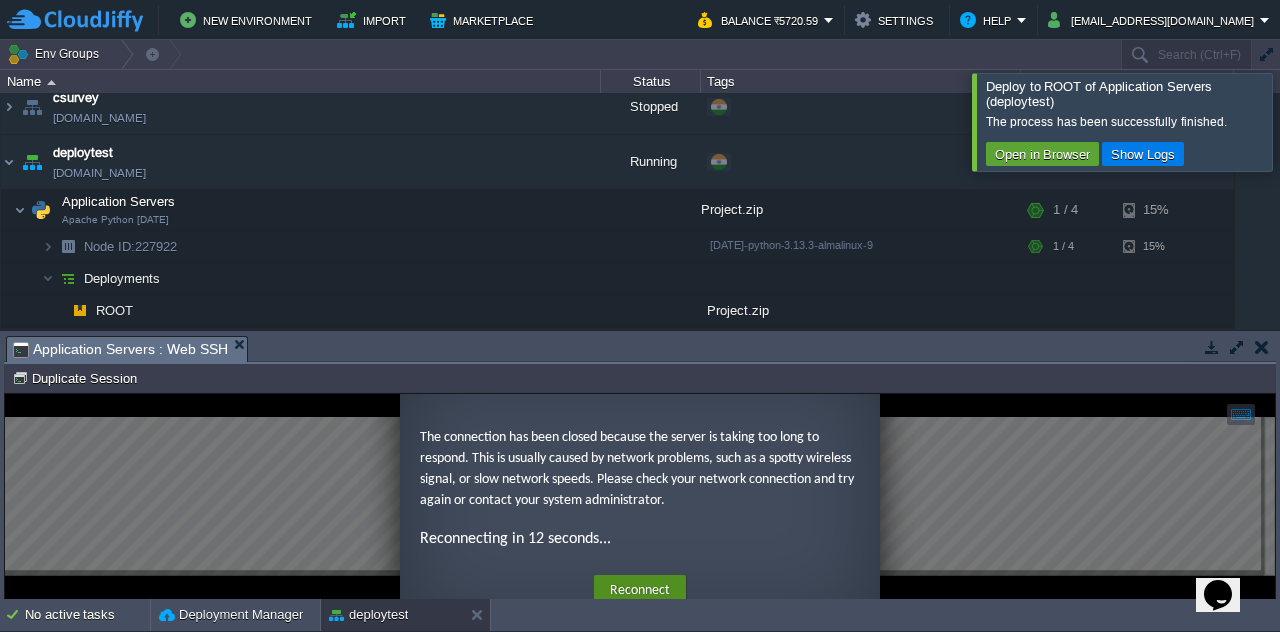 click on "Reconnect" at bounding box center [640, 591] 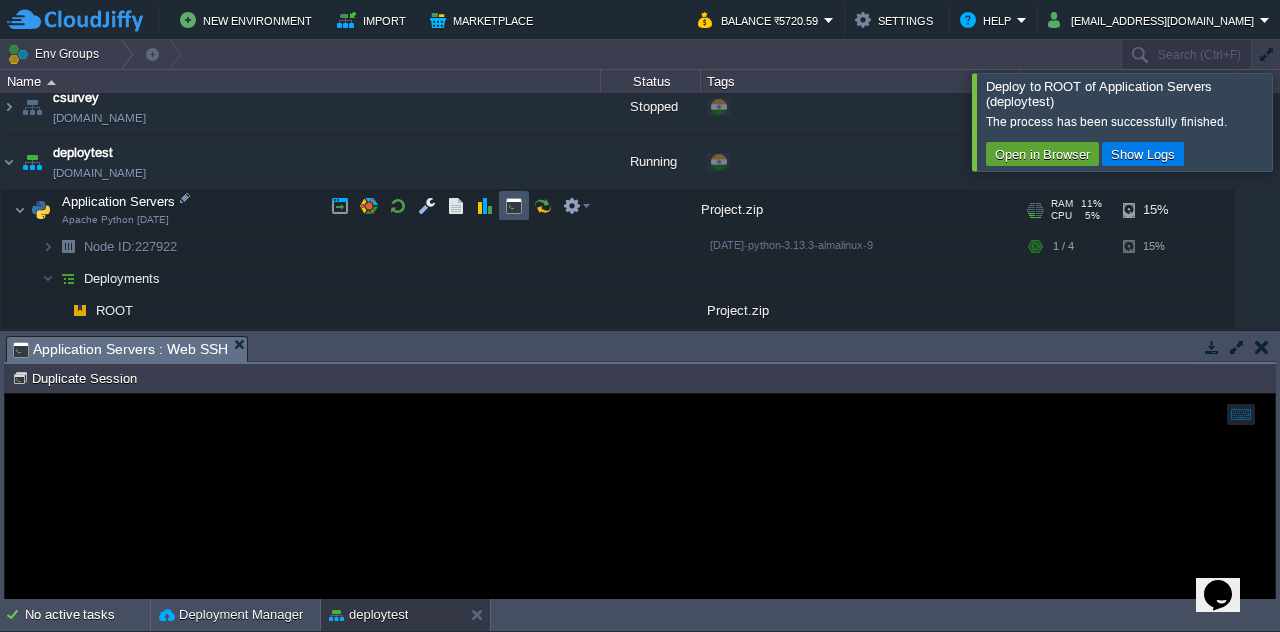 click at bounding box center [514, 206] 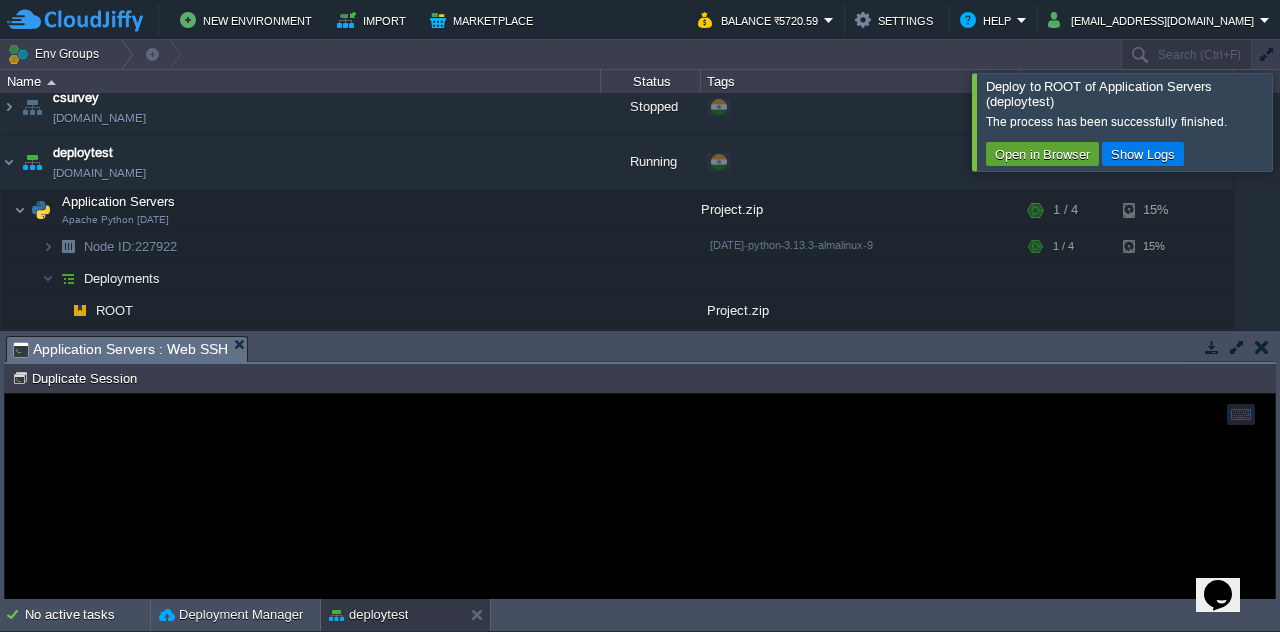 click at bounding box center (640, 496) 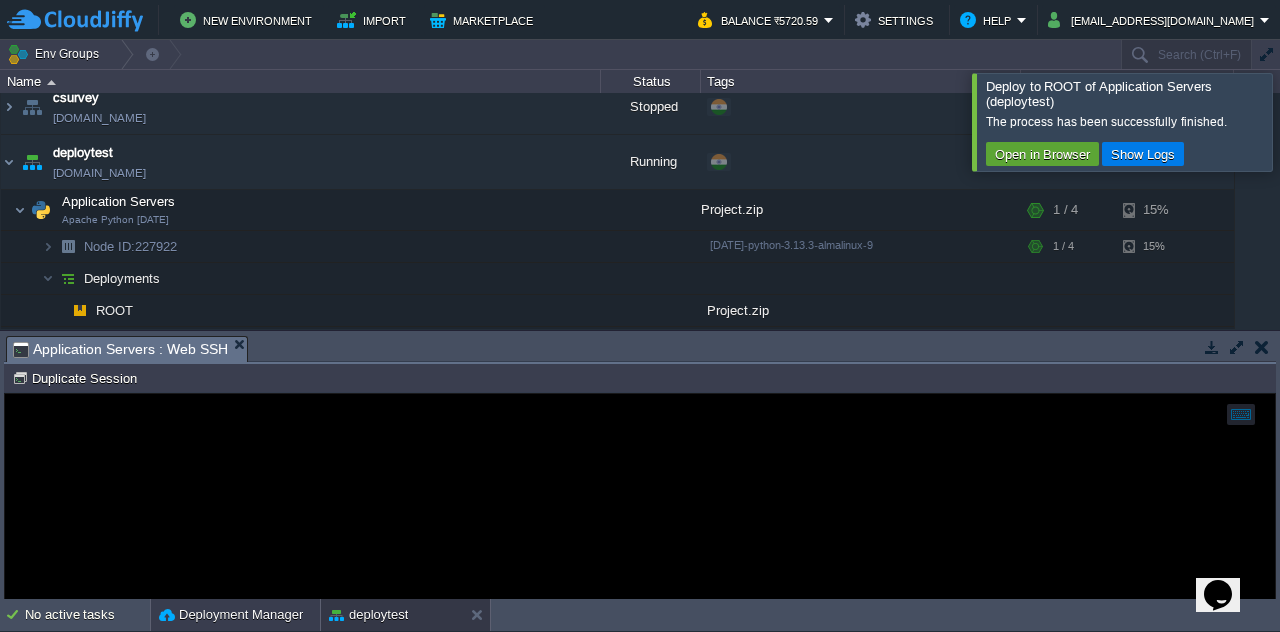 click on "Deployment Manager" at bounding box center [235, 615] 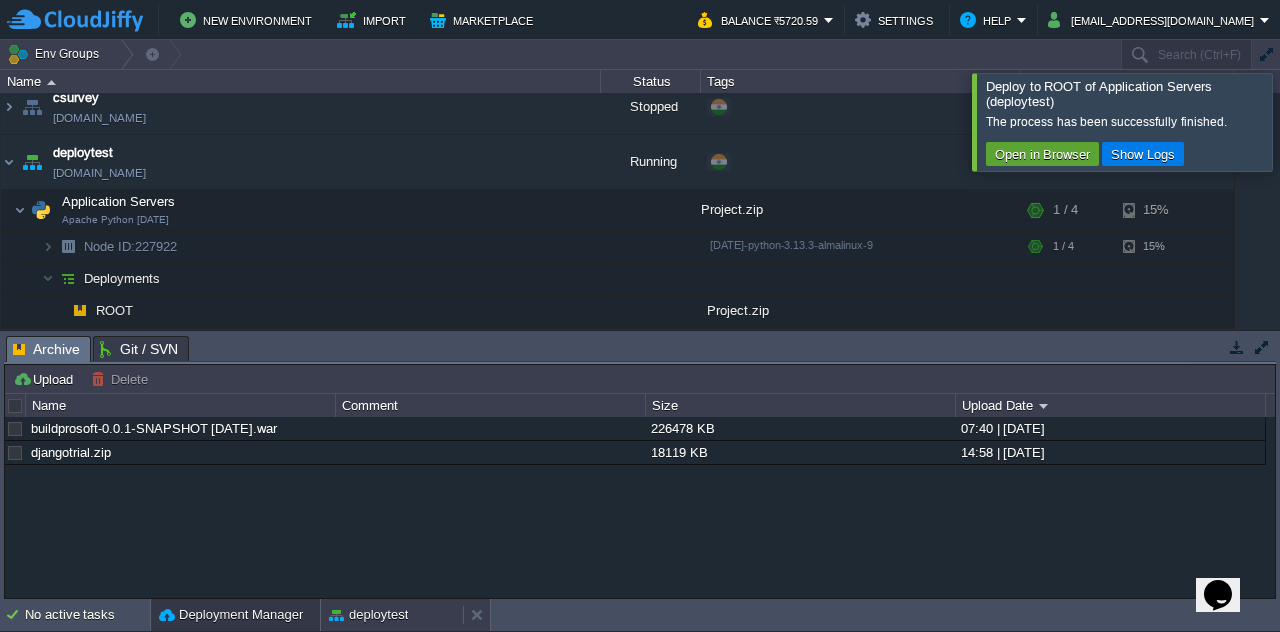 click on "deploytest" at bounding box center [368, 615] 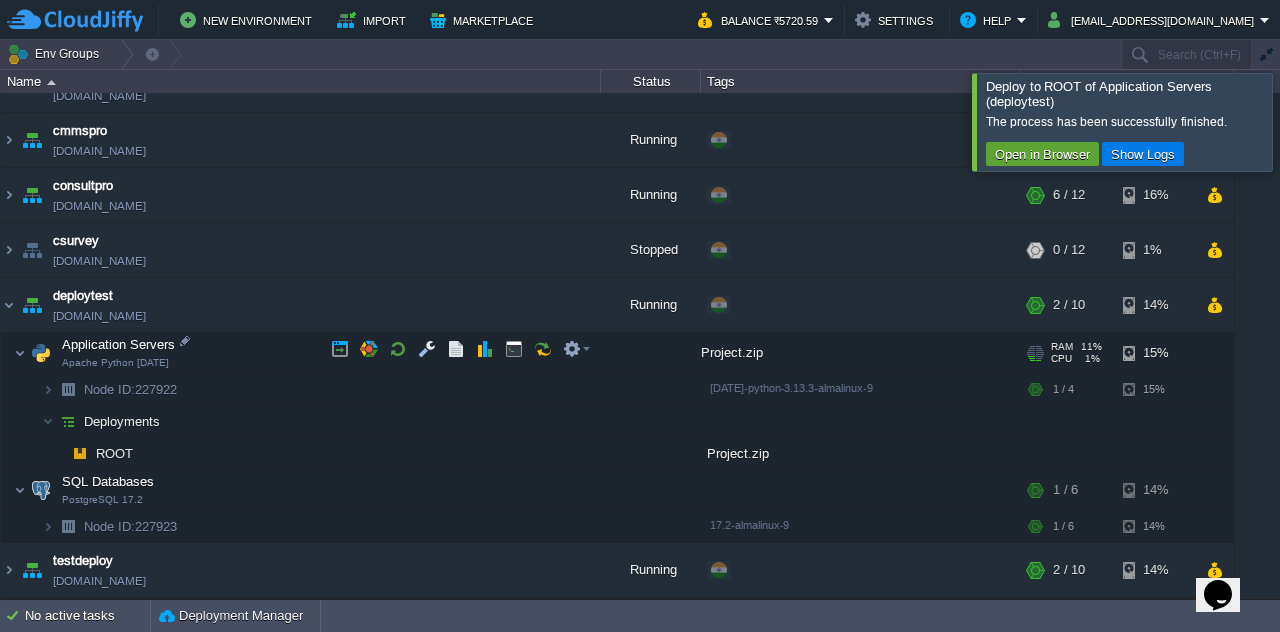 scroll, scrollTop: 358, scrollLeft: 0, axis: vertical 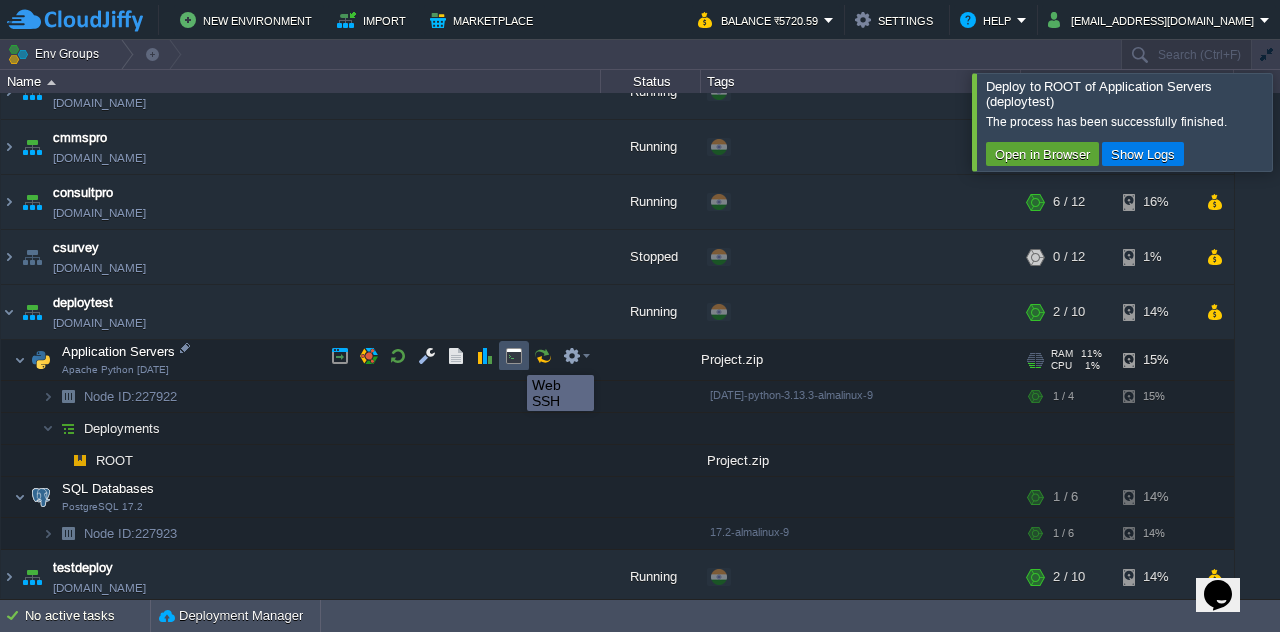 click at bounding box center [514, 356] 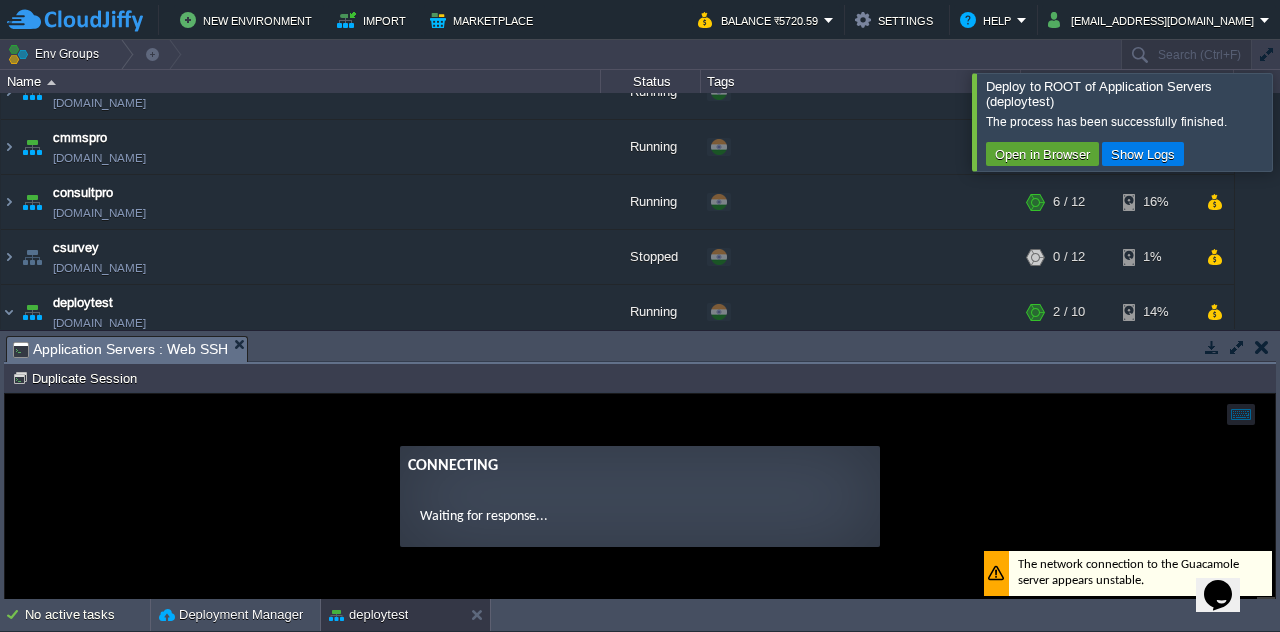 scroll, scrollTop: 0, scrollLeft: 0, axis: both 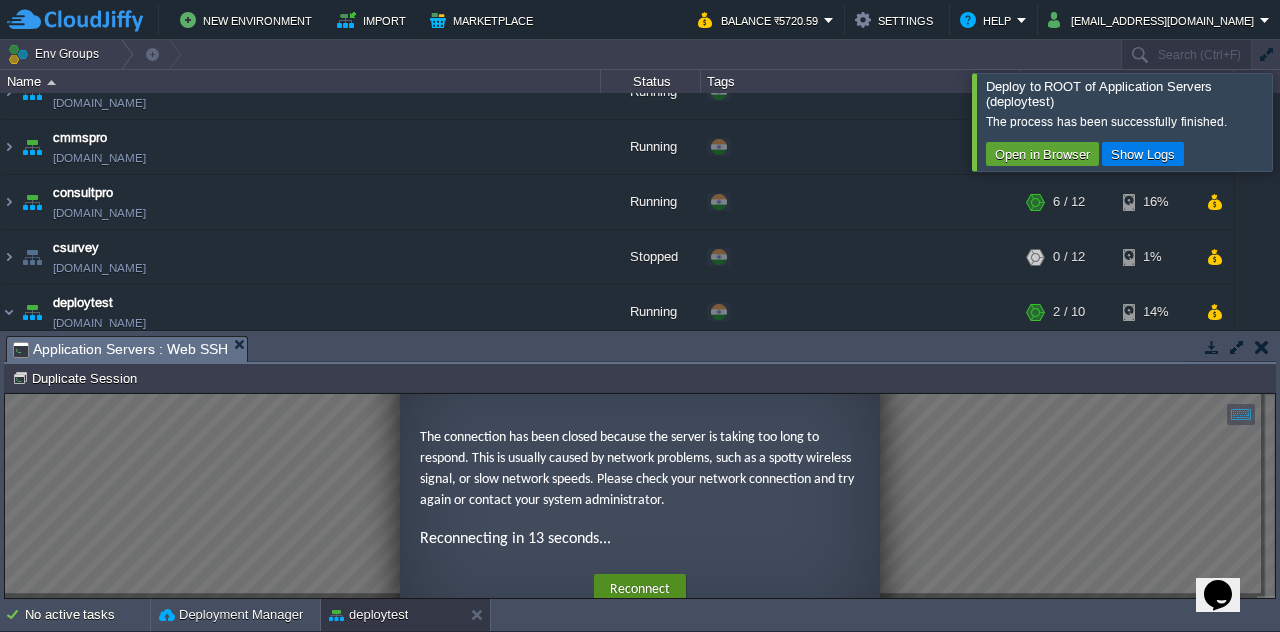 click on "Reconnect" at bounding box center [640, 590] 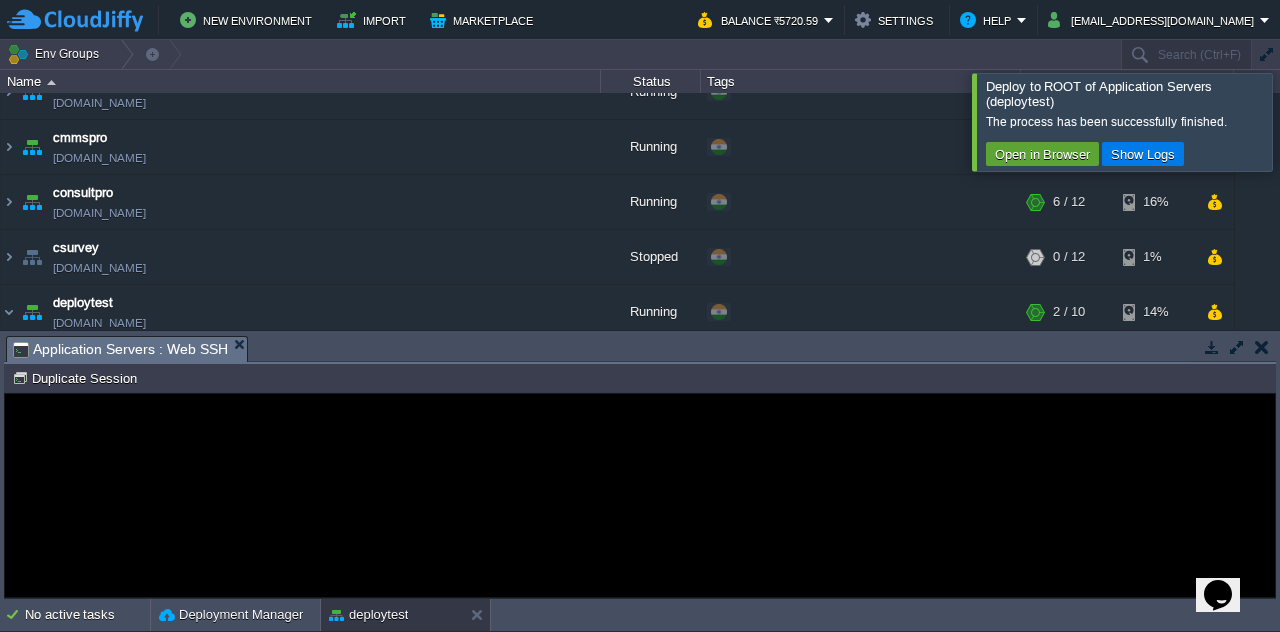 click on "An error has occurred and this action cannot be completed. If the problem persists, please notify your system administrator or check your system logs." at bounding box center [640, 515] 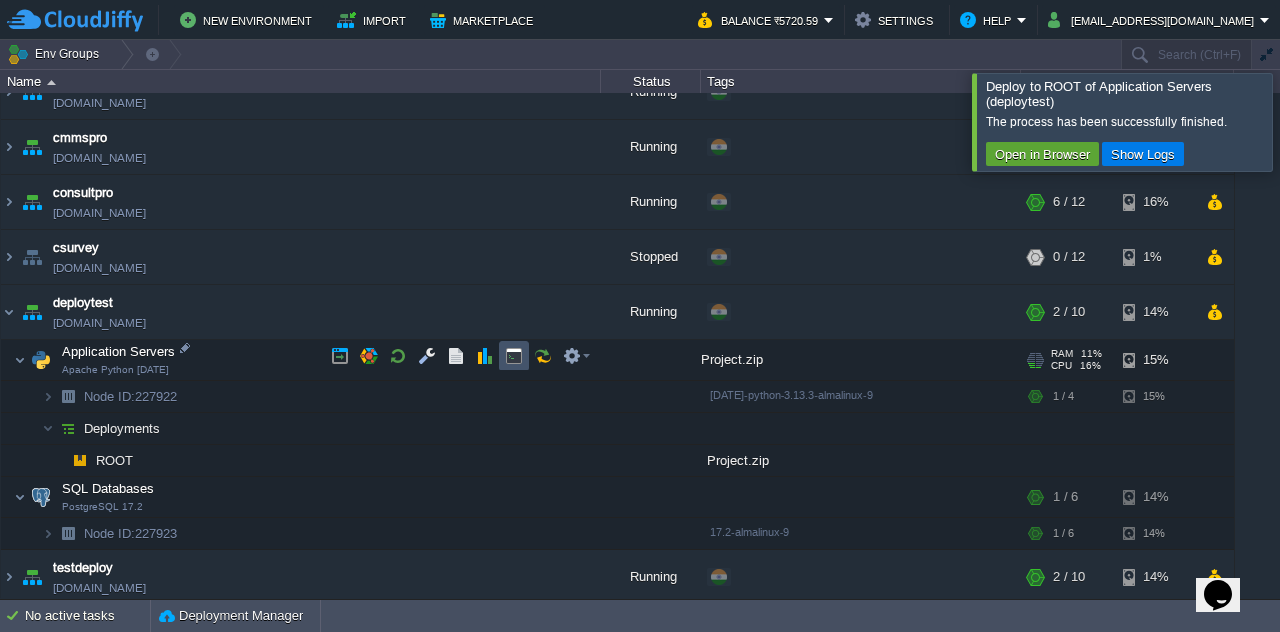 click at bounding box center (514, 356) 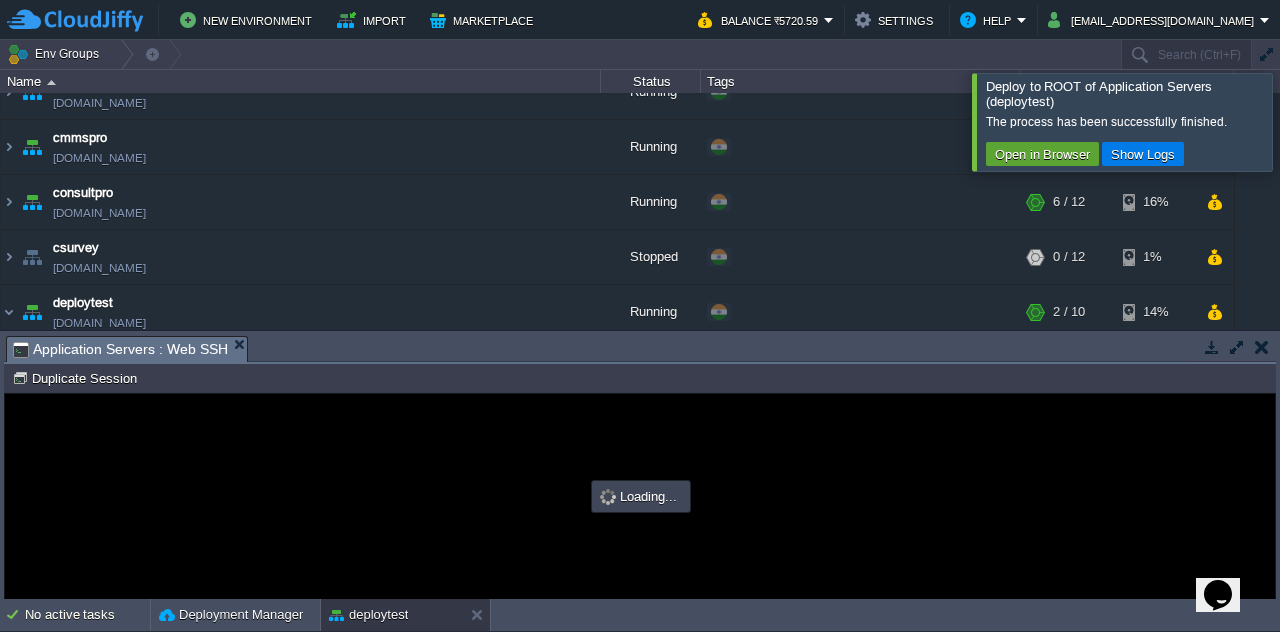 scroll, scrollTop: 0, scrollLeft: 0, axis: both 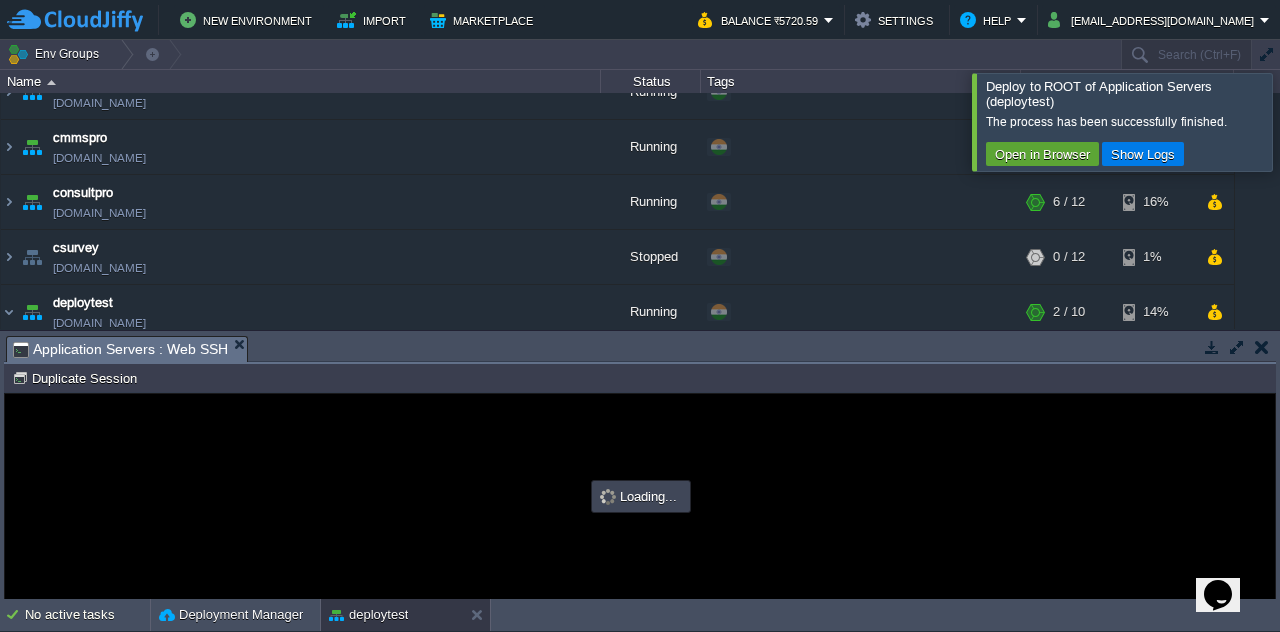 type on "#000000" 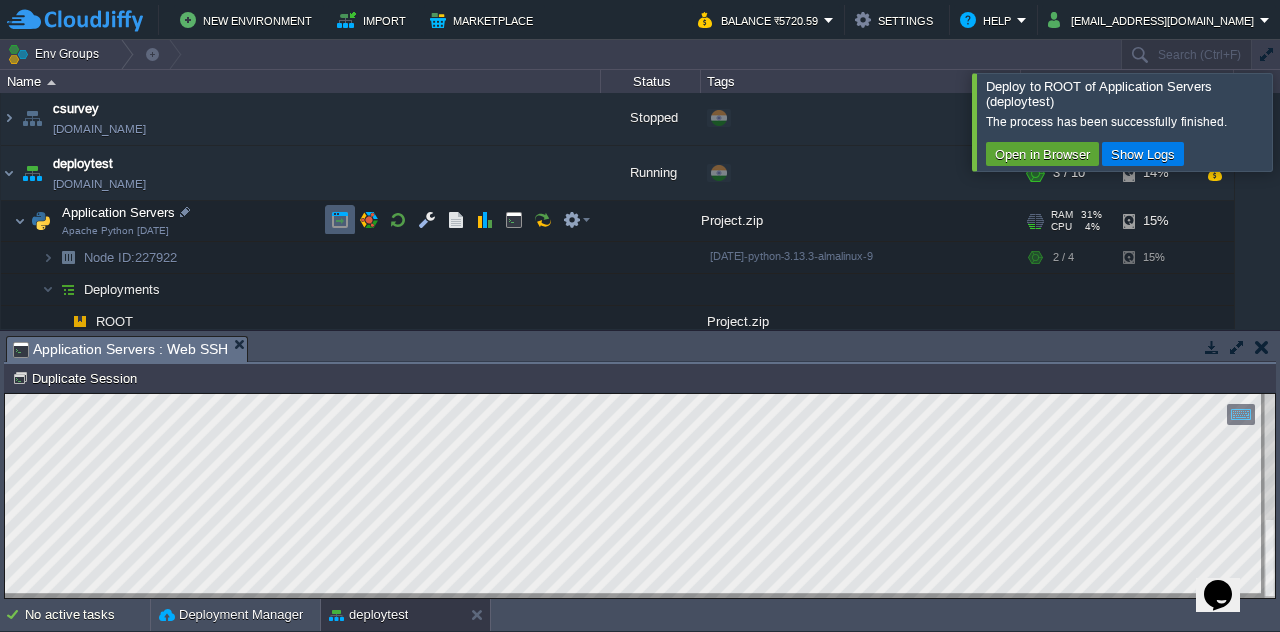 scroll, scrollTop: 530, scrollLeft: 0, axis: vertical 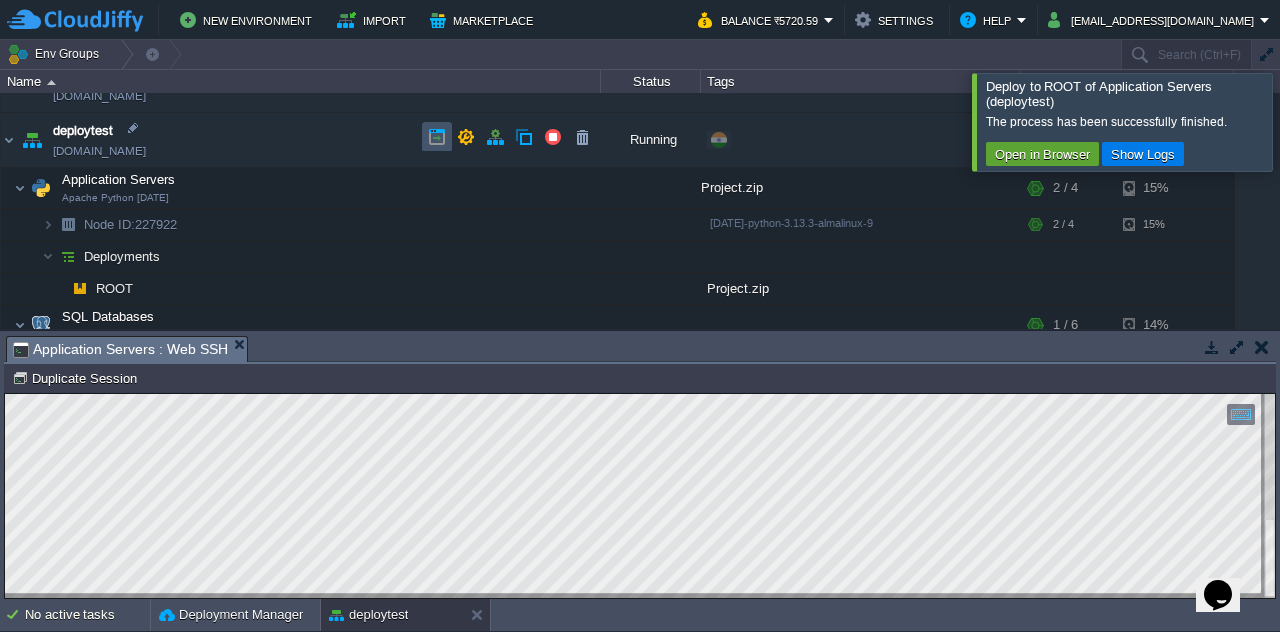 click at bounding box center [437, 137] 